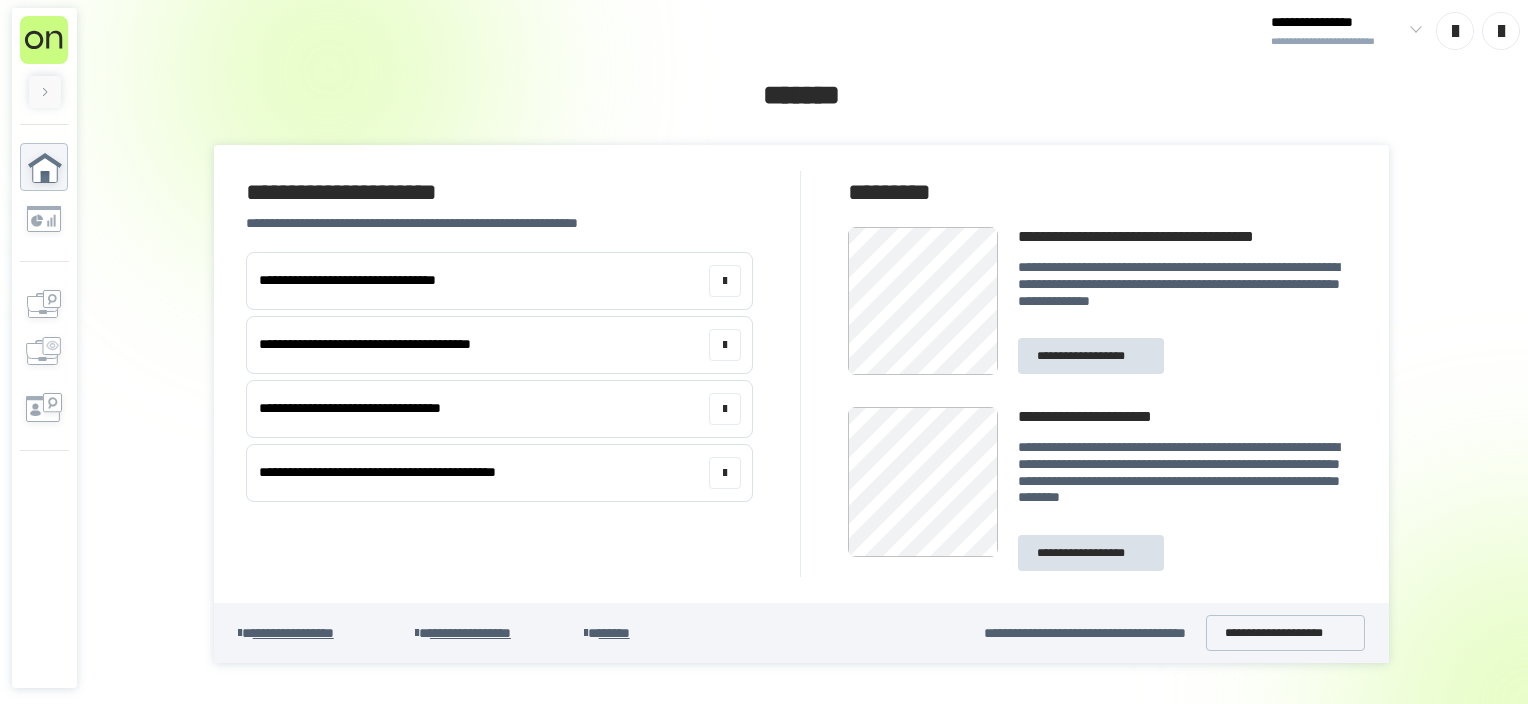 scroll, scrollTop: 0, scrollLeft: 0, axis: both 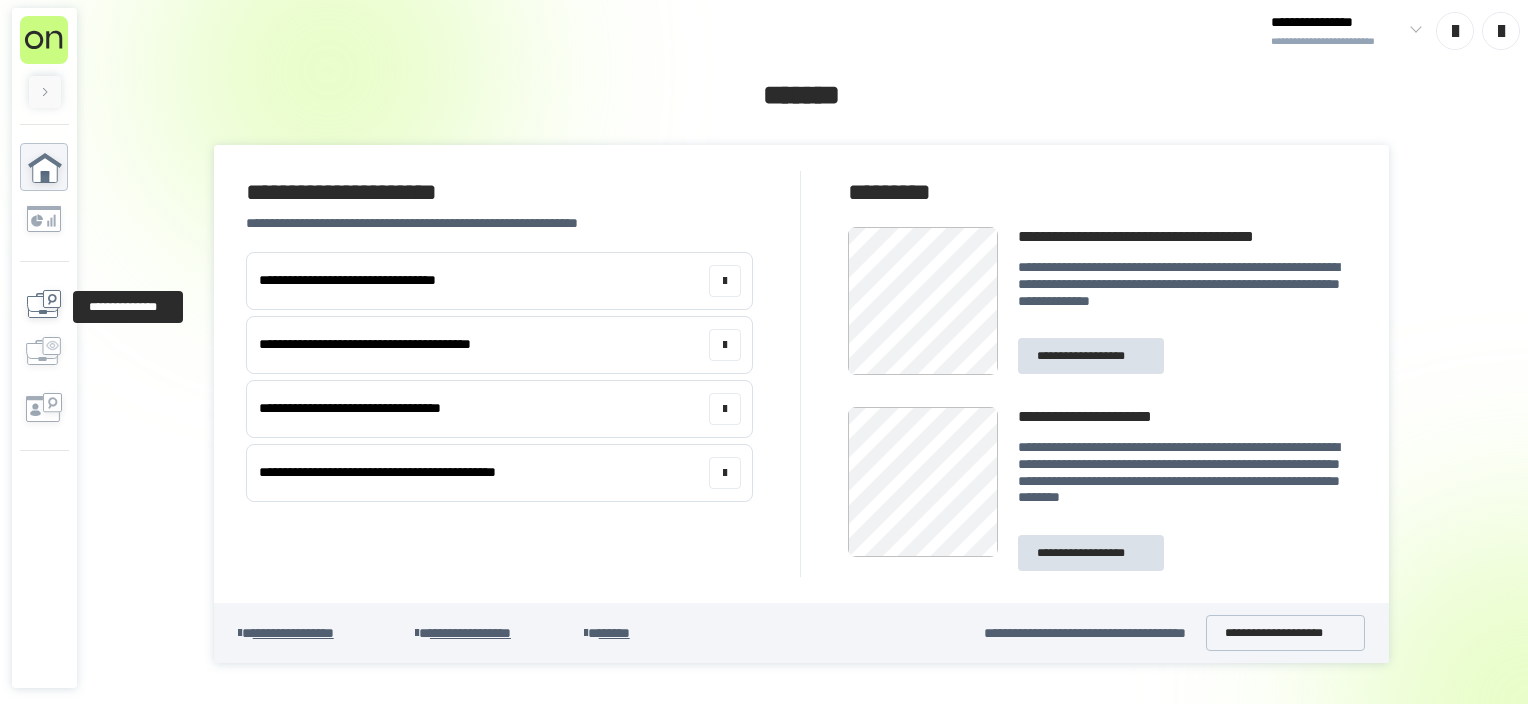 click 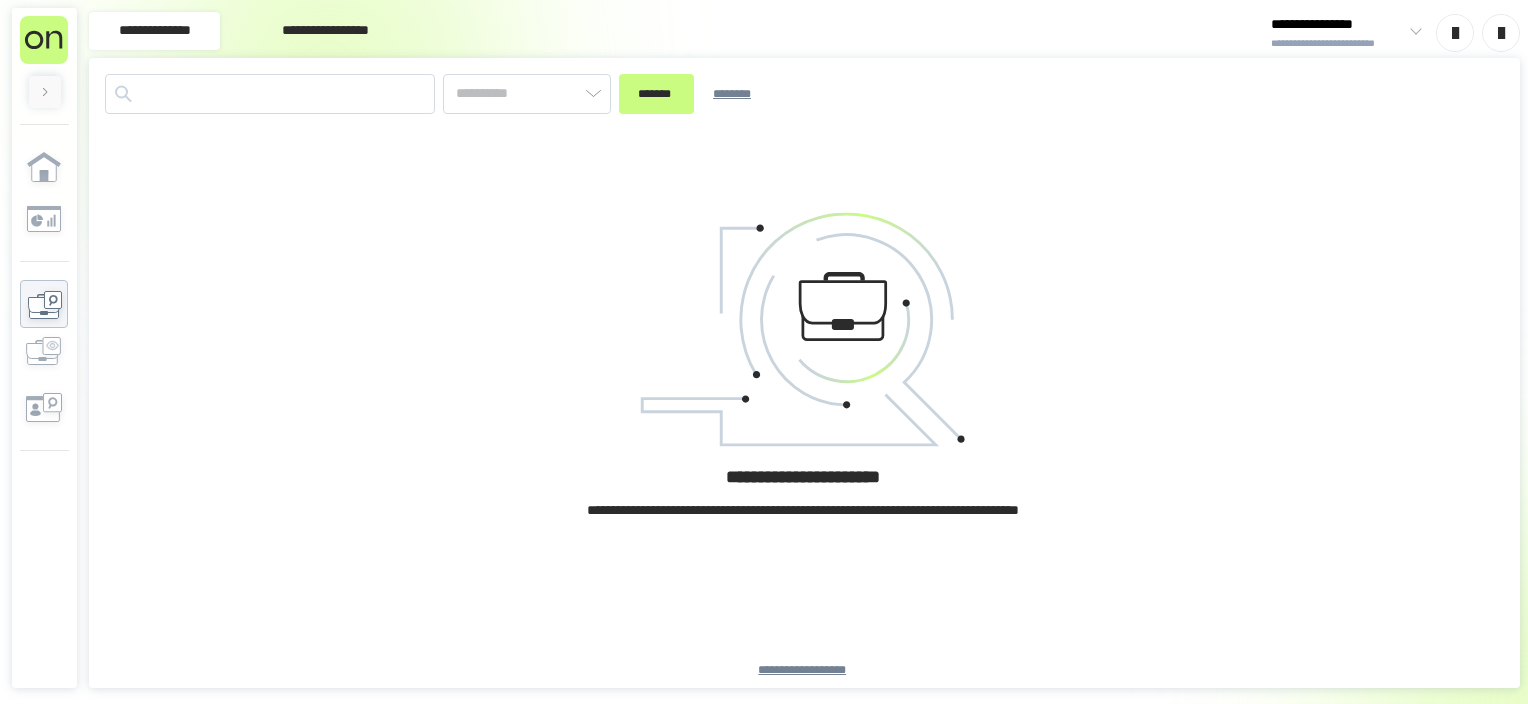 type on "*******" 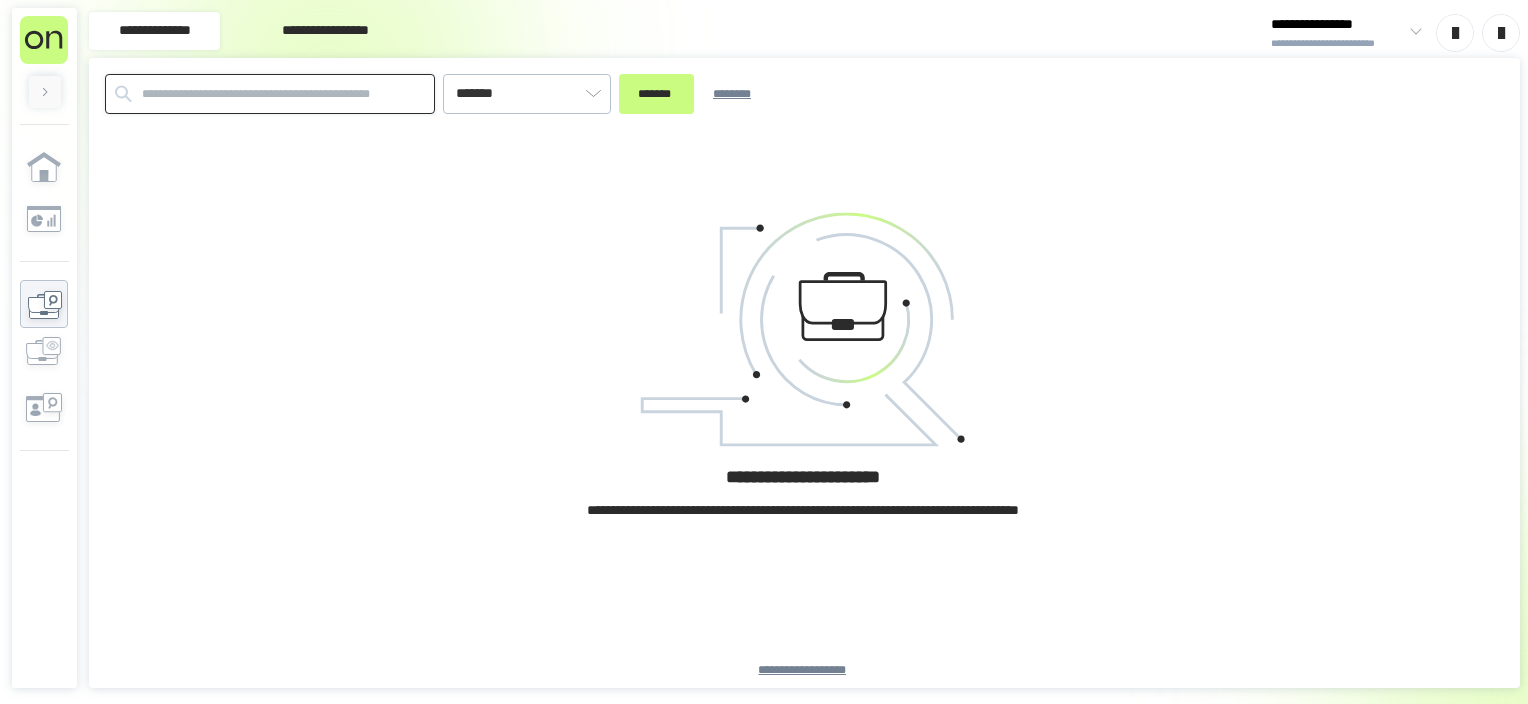 click at bounding box center (270, 94) 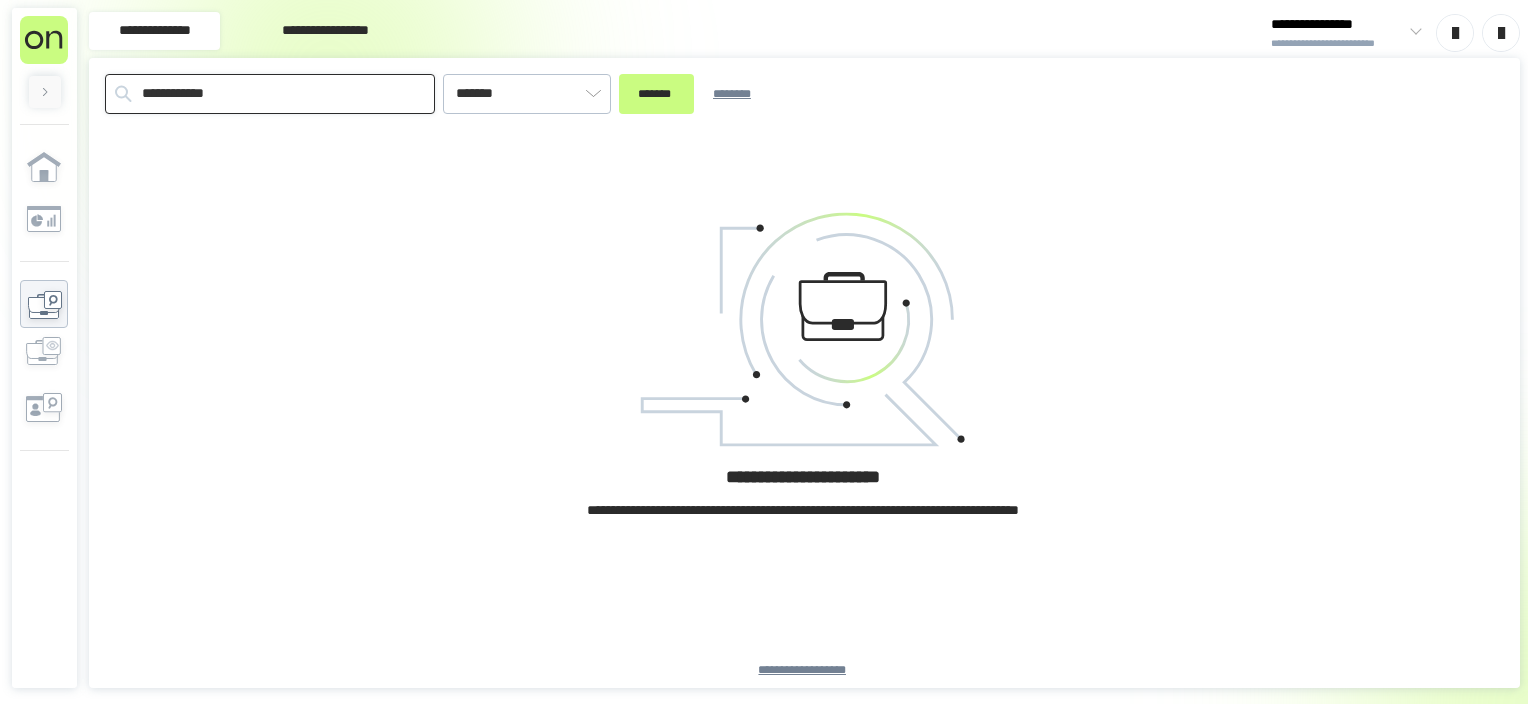 click on "*******" at bounding box center [656, 94] 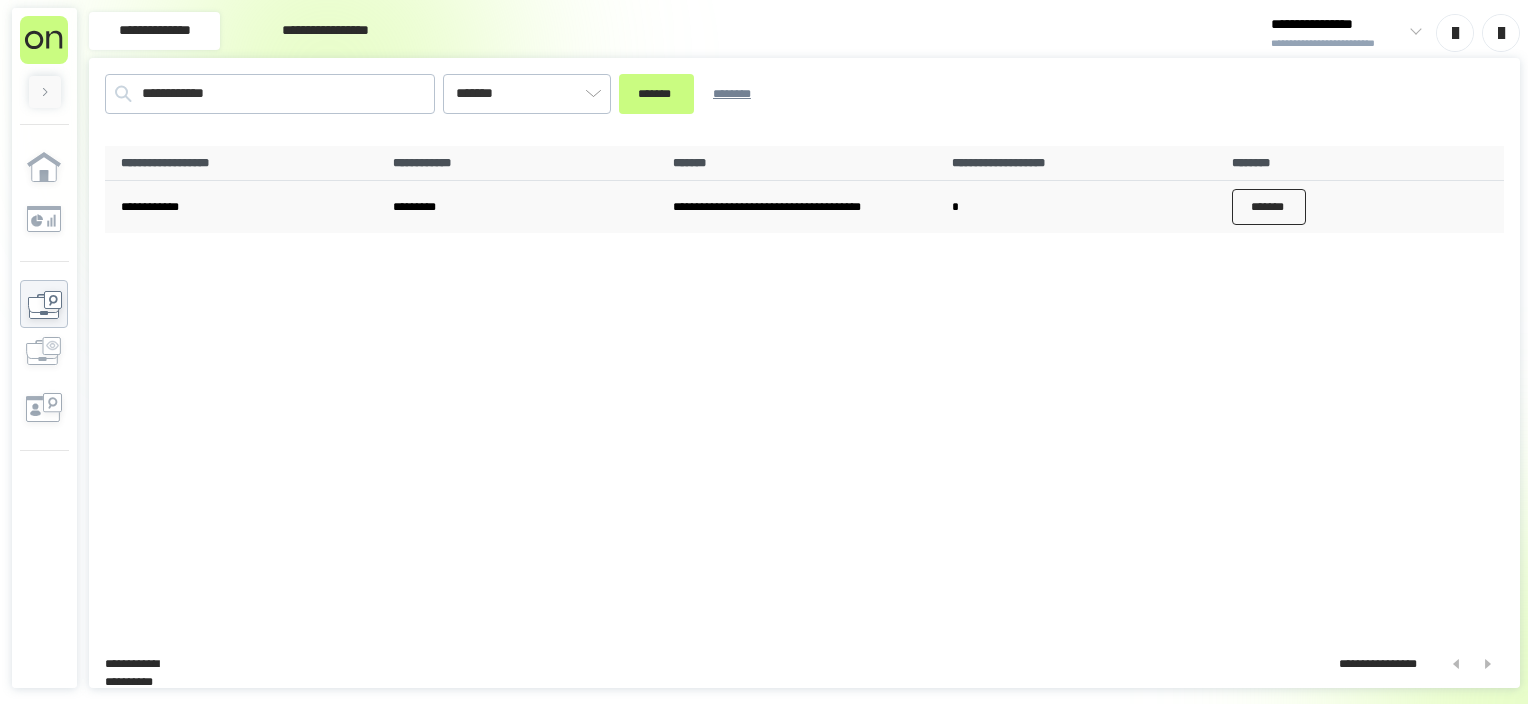 click on "*******" at bounding box center [1269, 207] 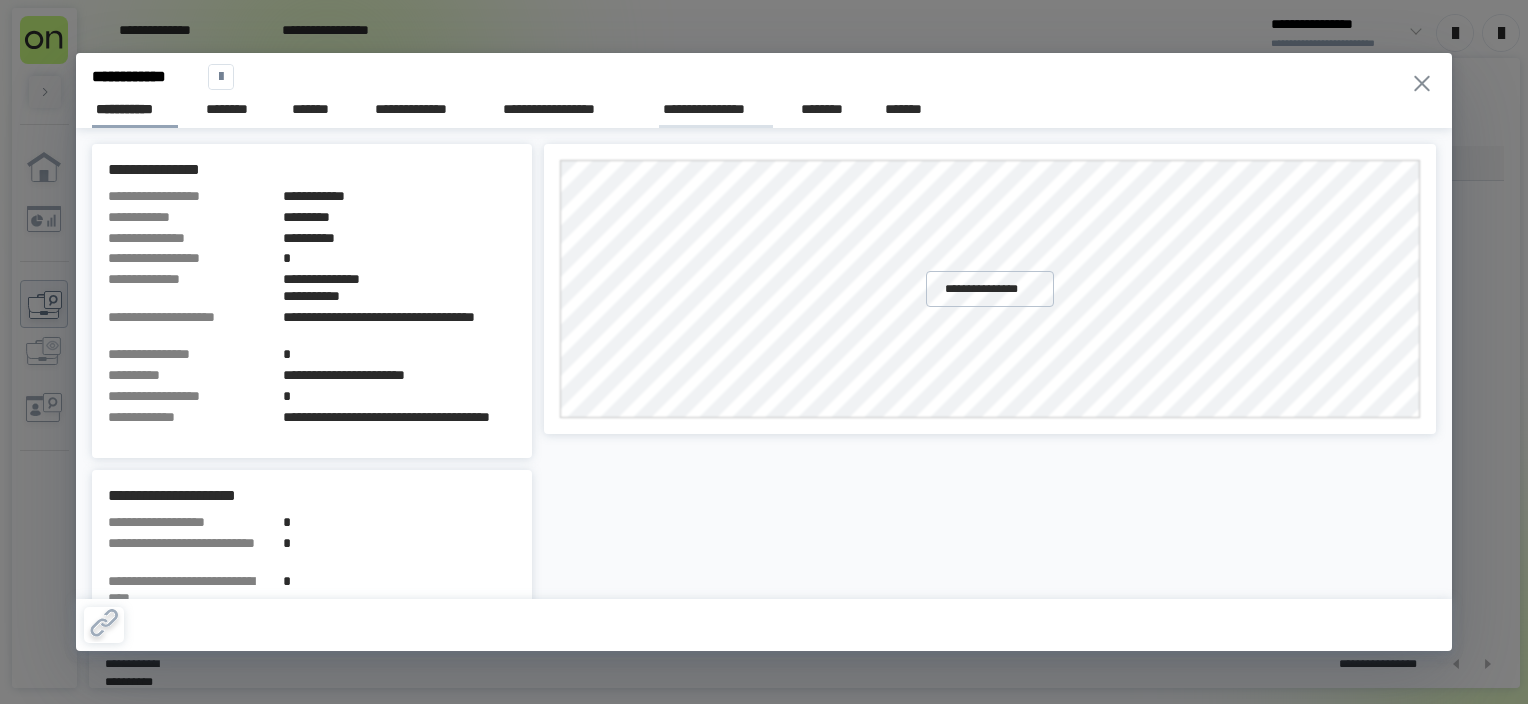 click on "**********" at bounding box center [716, 109] 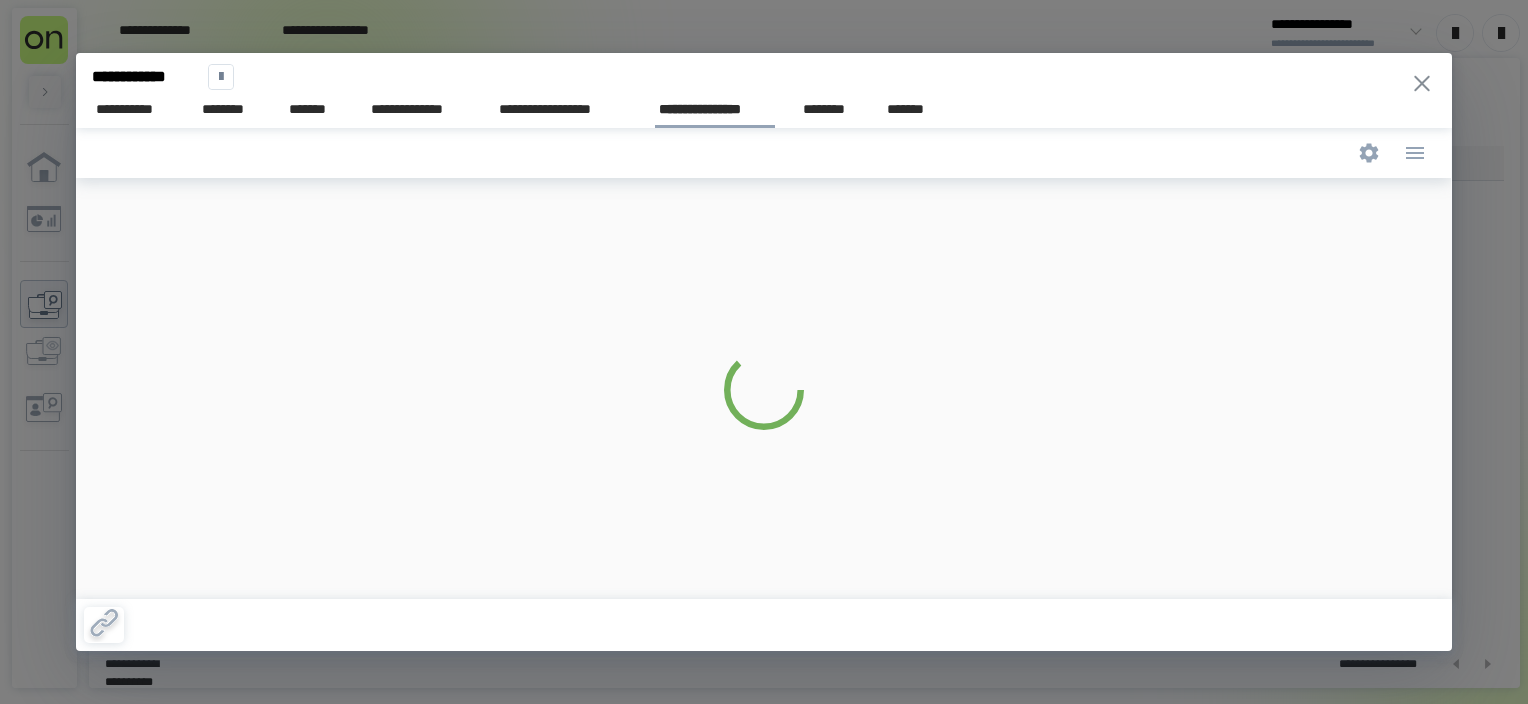 scroll, scrollTop: 0, scrollLeft: 0, axis: both 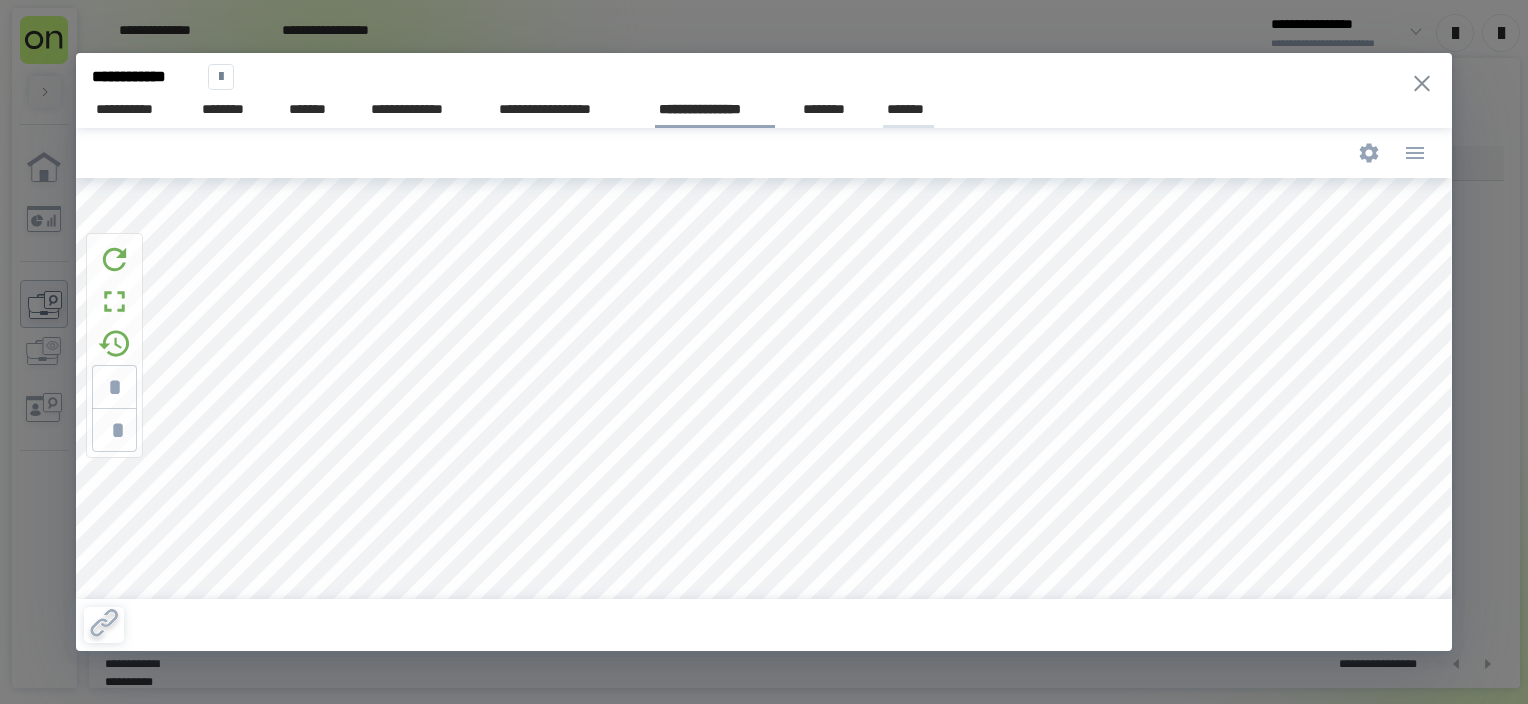 click on "*******" at bounding box center (908, 109) 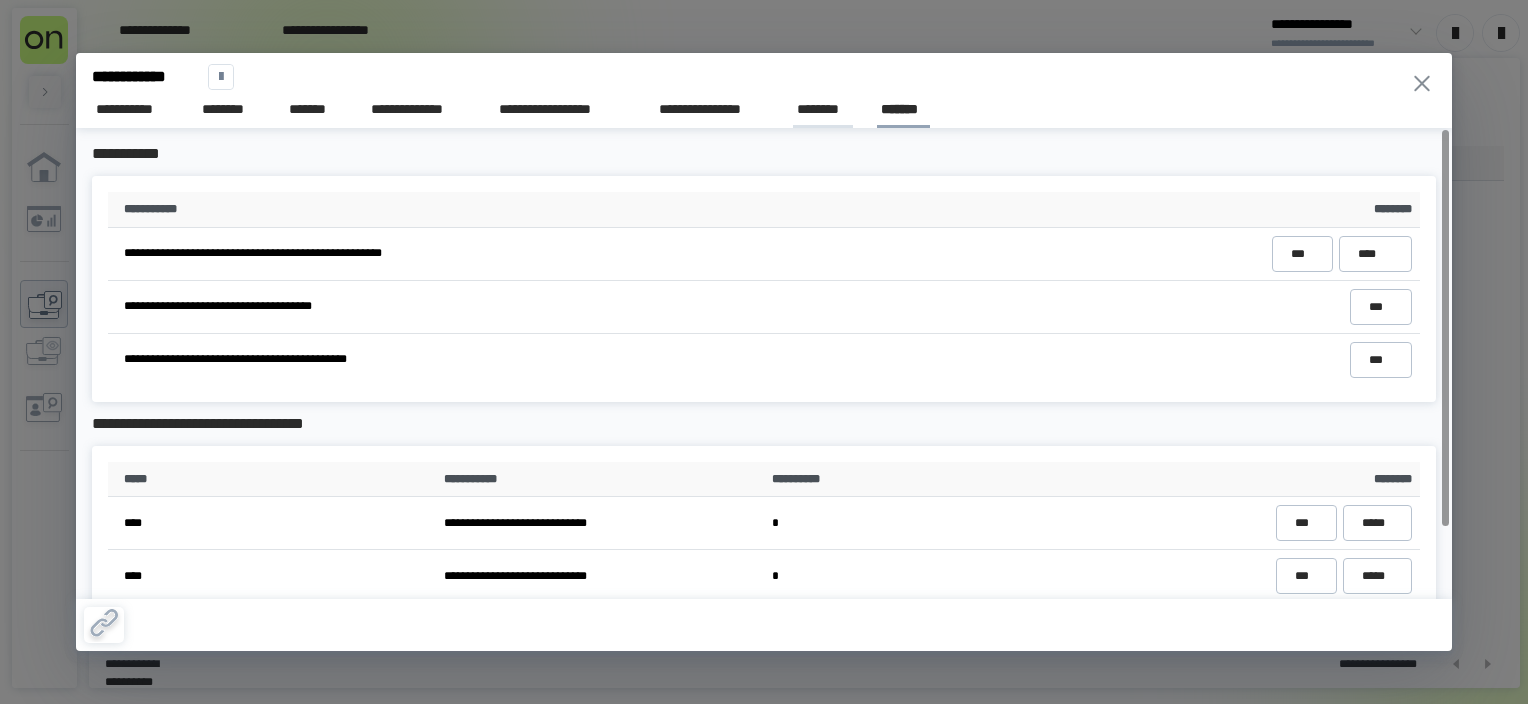 click on "********" at bounding box center [823, 109] 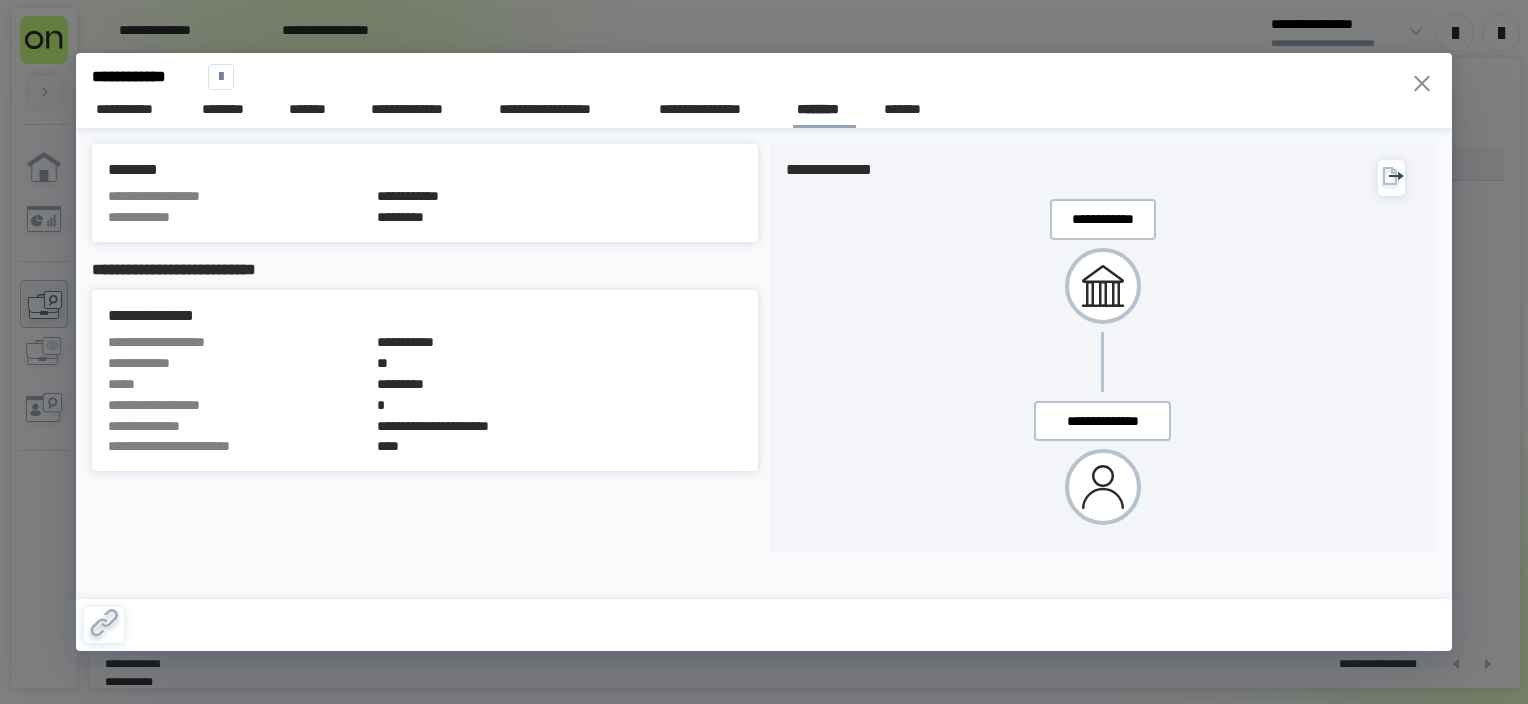 click 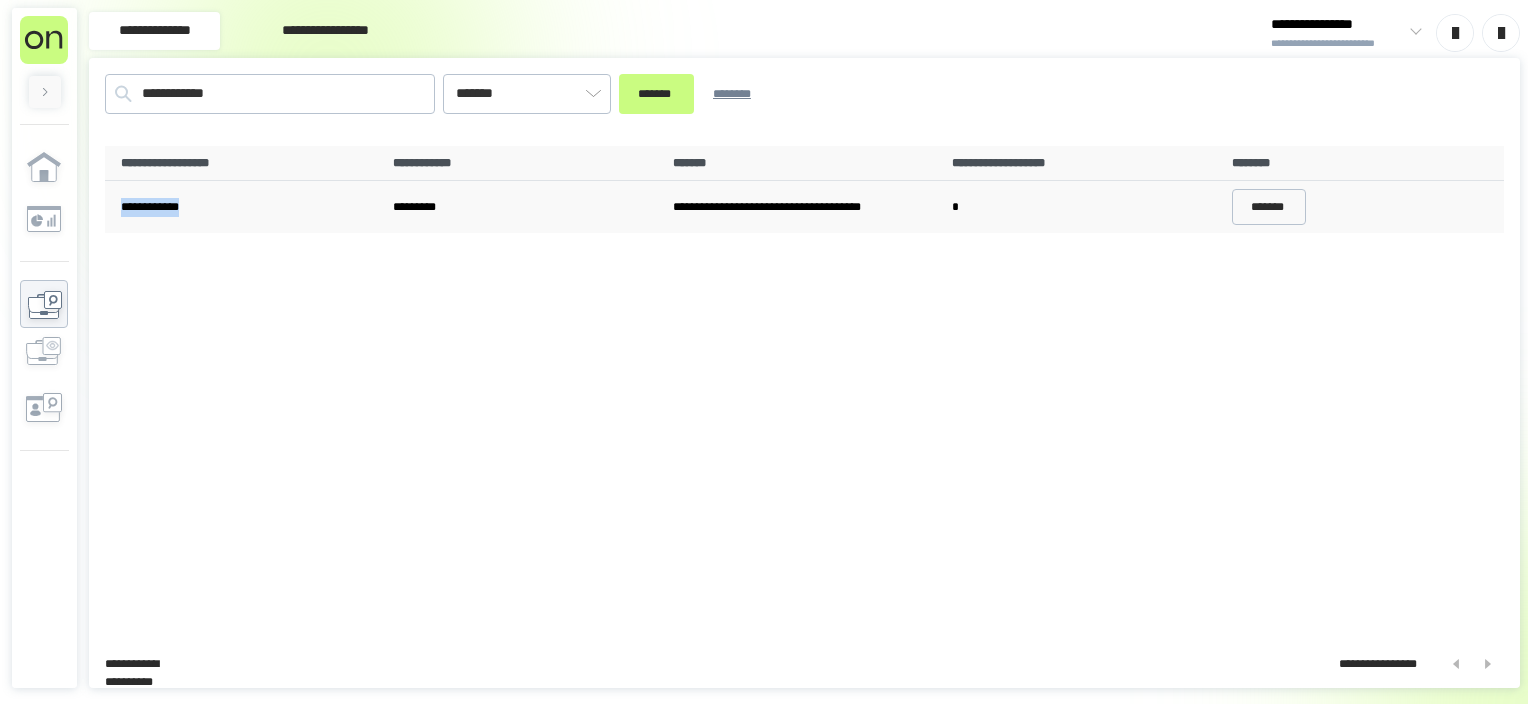 drag, startPoint x: 204, startPoint y: 210, endPoint x: 118, endPoint y: 210, distance: 86 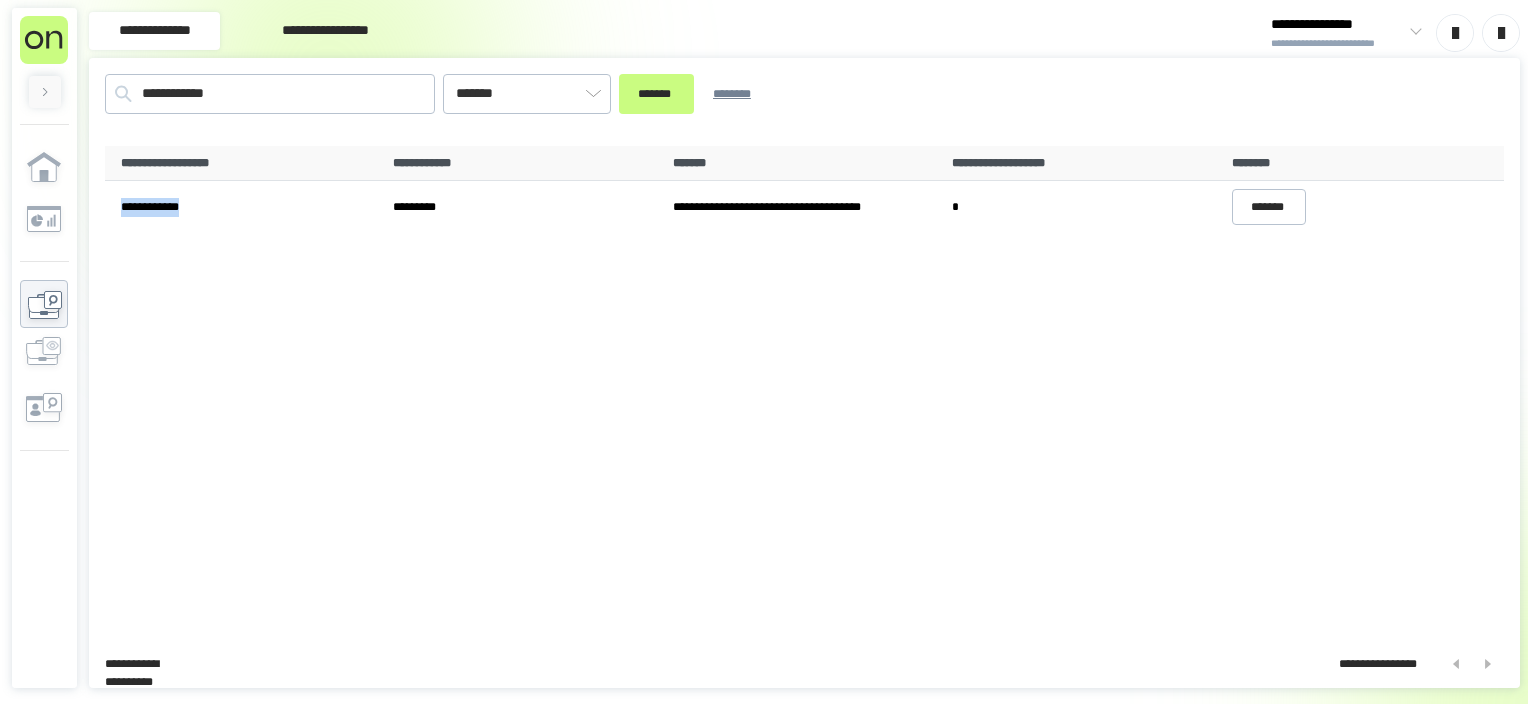 copy on "**********" 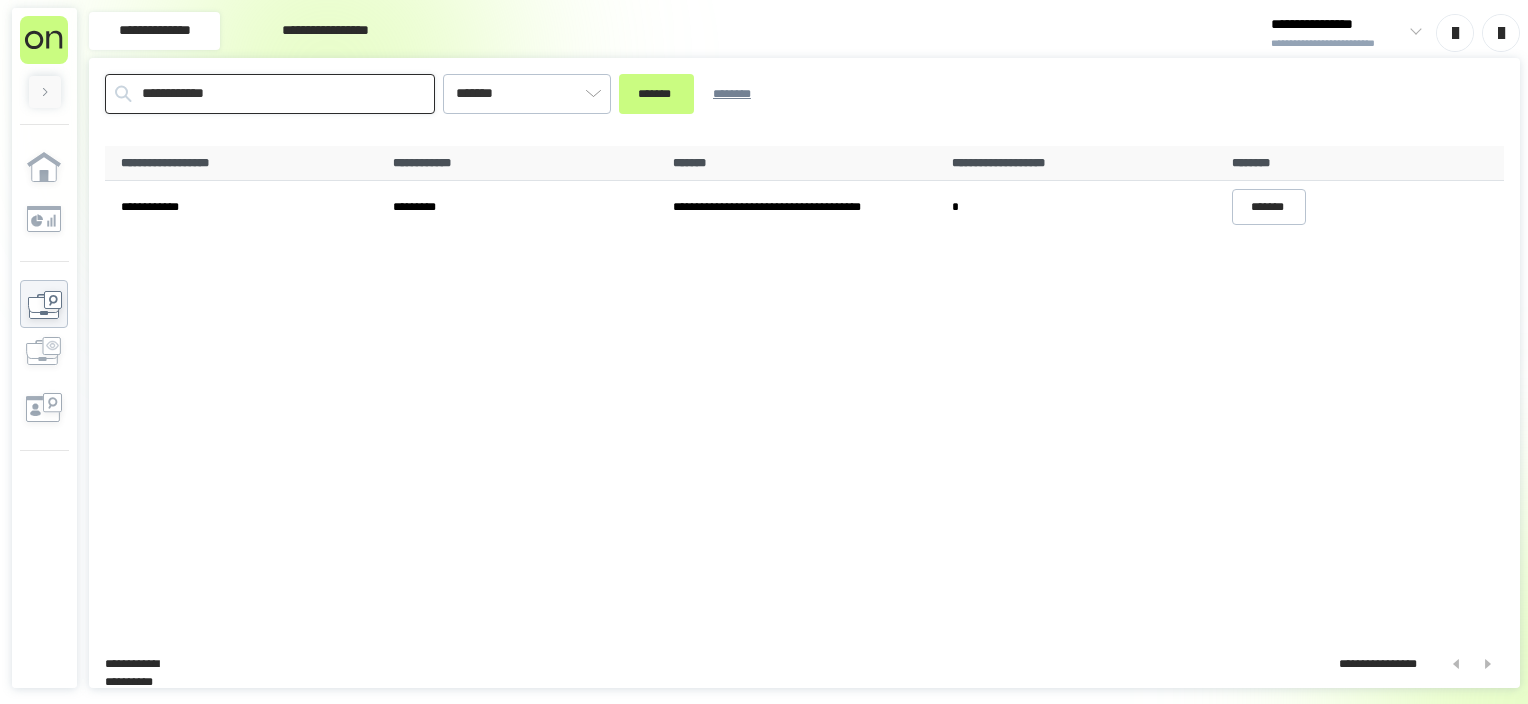 drag, startPoint x: 281, startPoint y: 88, endPoint x: 23, endPoint y: 106, distance: 258.62714 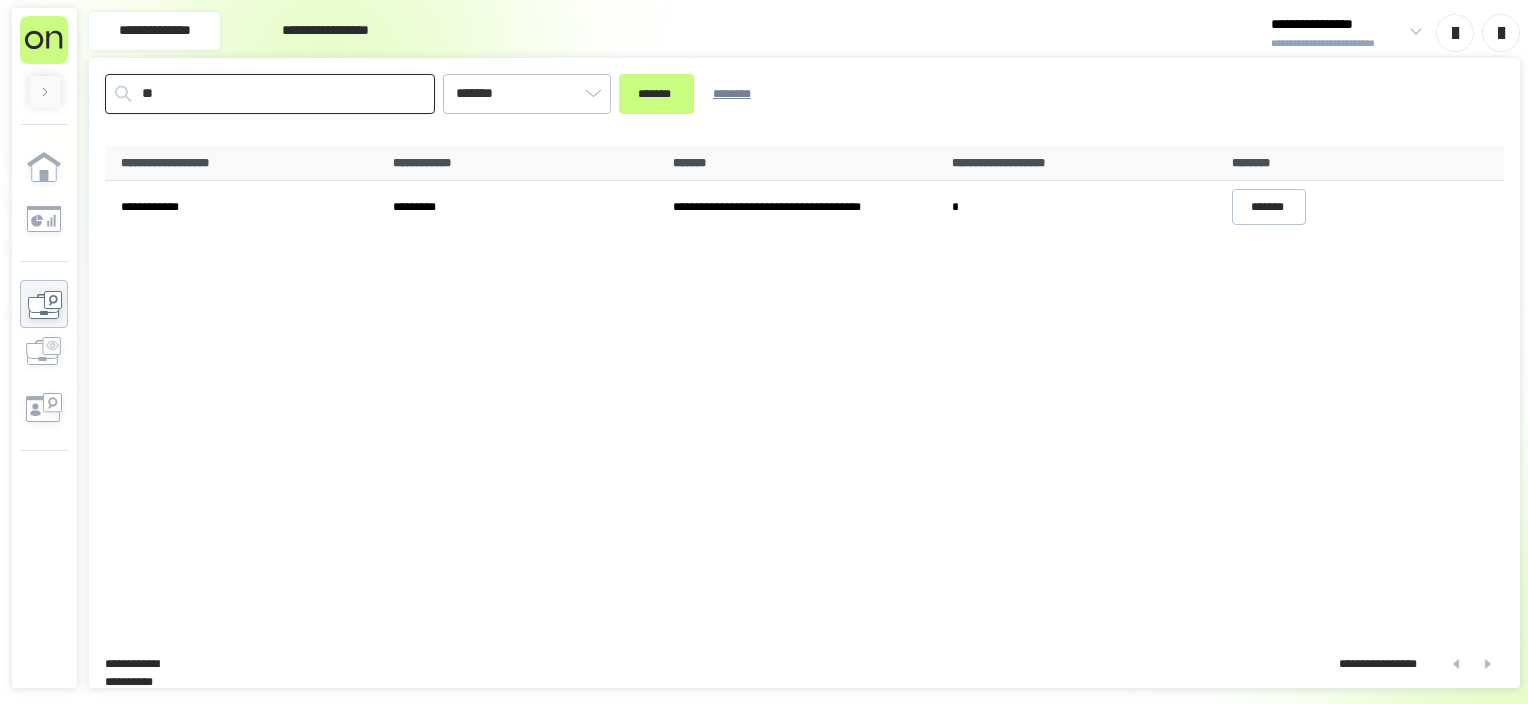 type on "*" 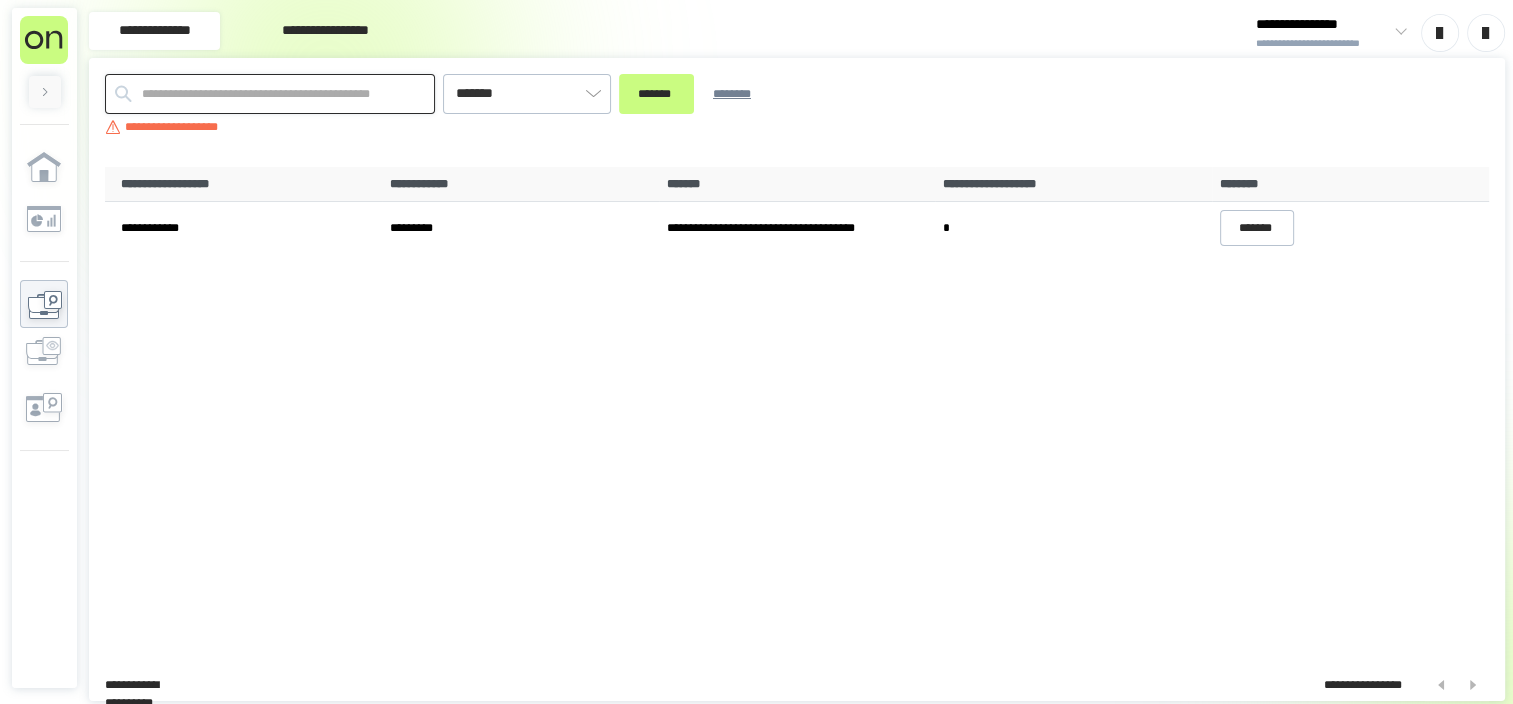click at bounding box center (270, 94) 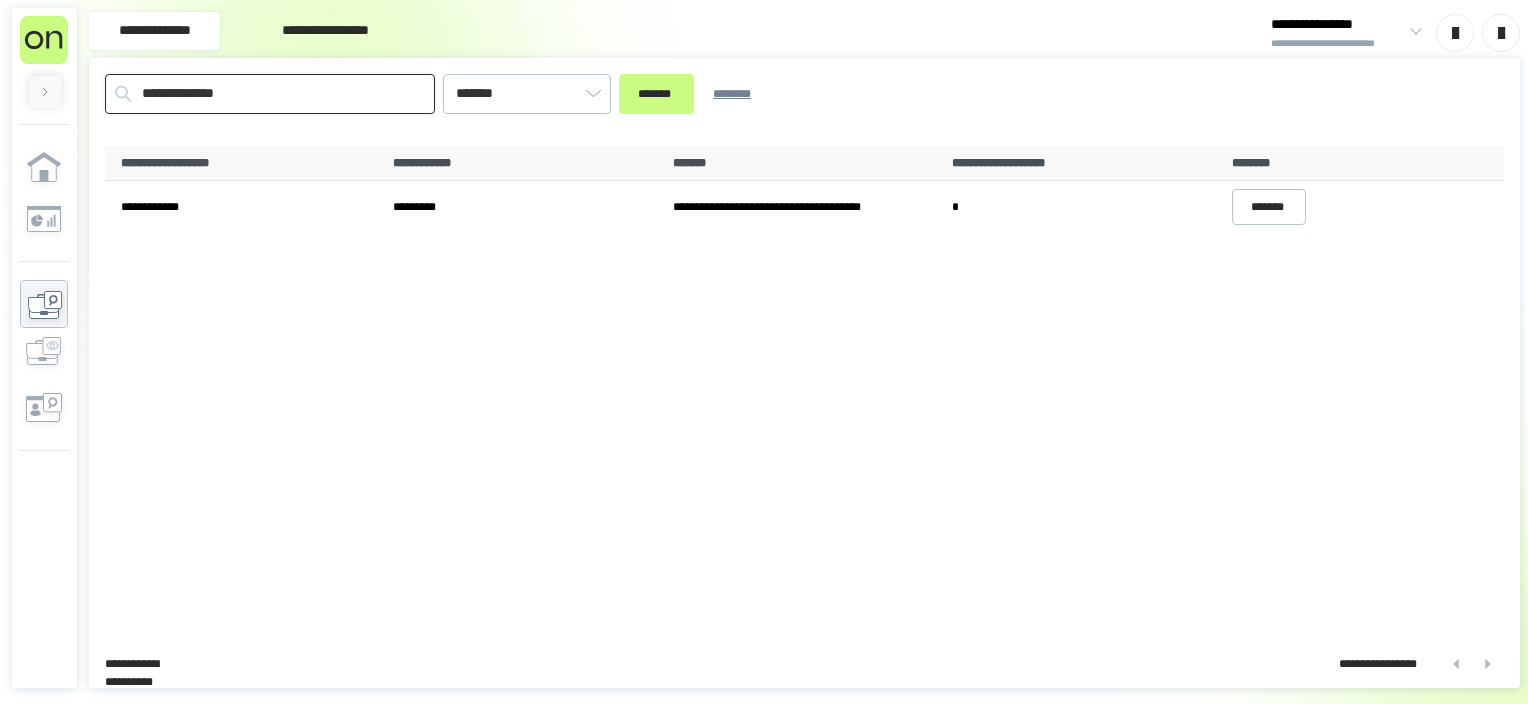 click on "*******" at bounding box center [656, 94] 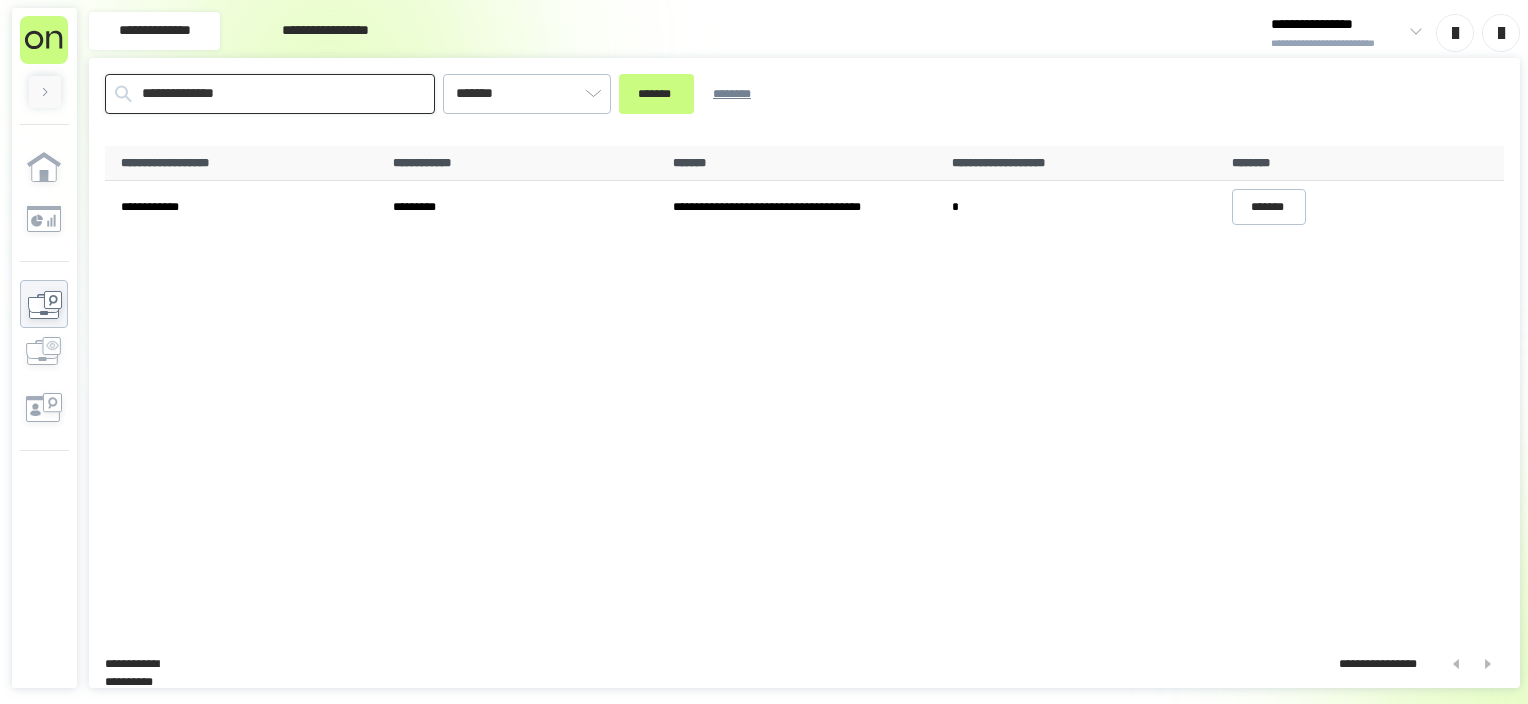 drag, startPoint x: 298, startPoint y: 104, endPoint x: 84, endPoint y: 106, distance: 214.00934 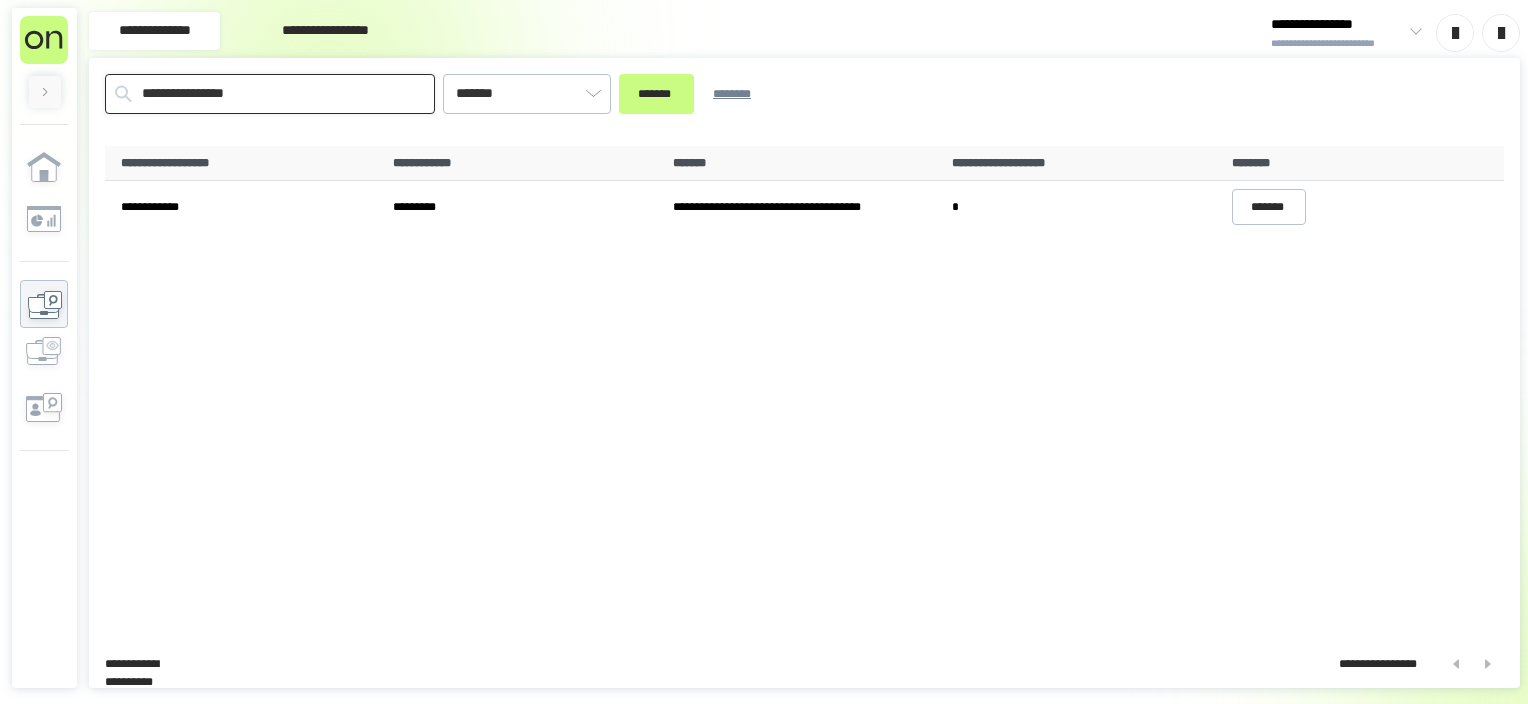 click on "*******" at bounding box center [656, 94] 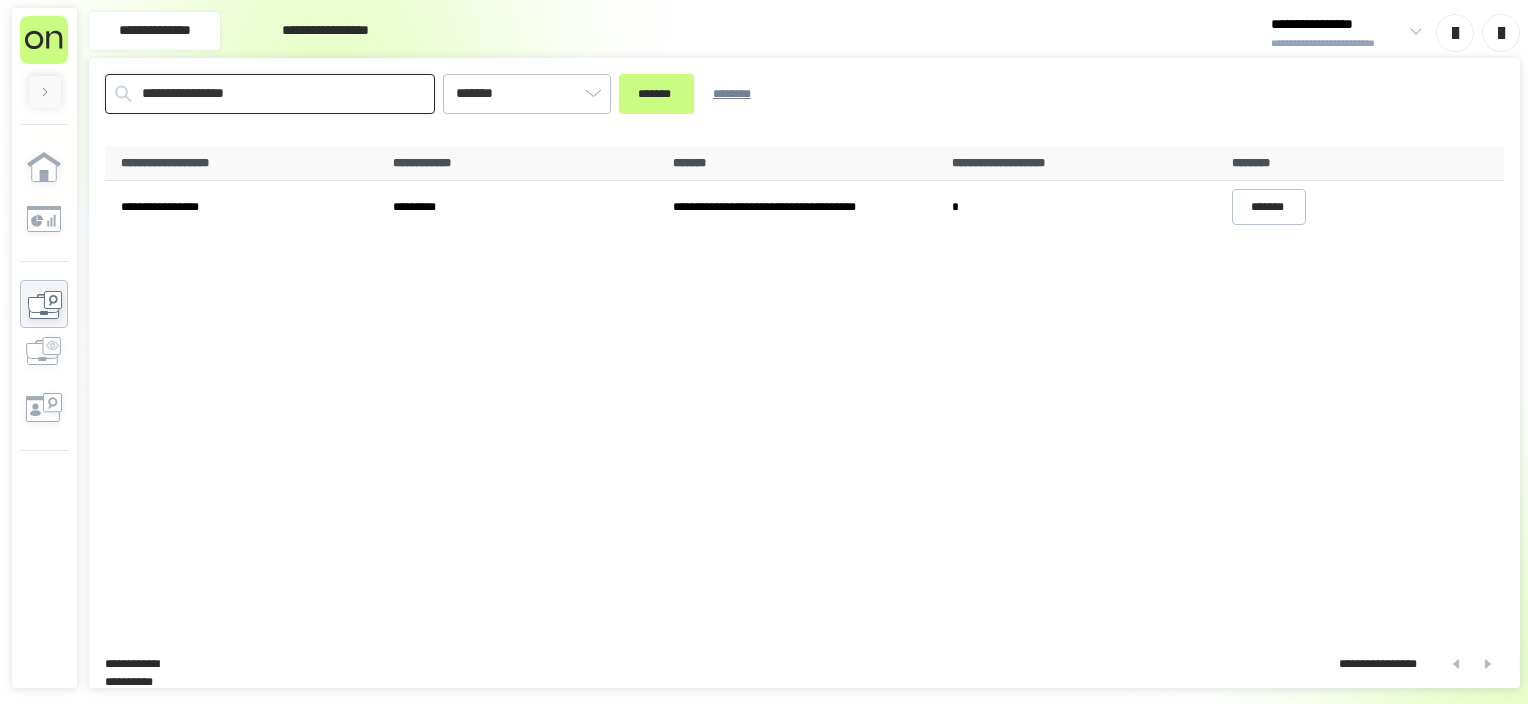 drag, startPoint x: 306, startPoint y: 96, endPoint x: 7, endPoint y: 100, distance: 299.02676 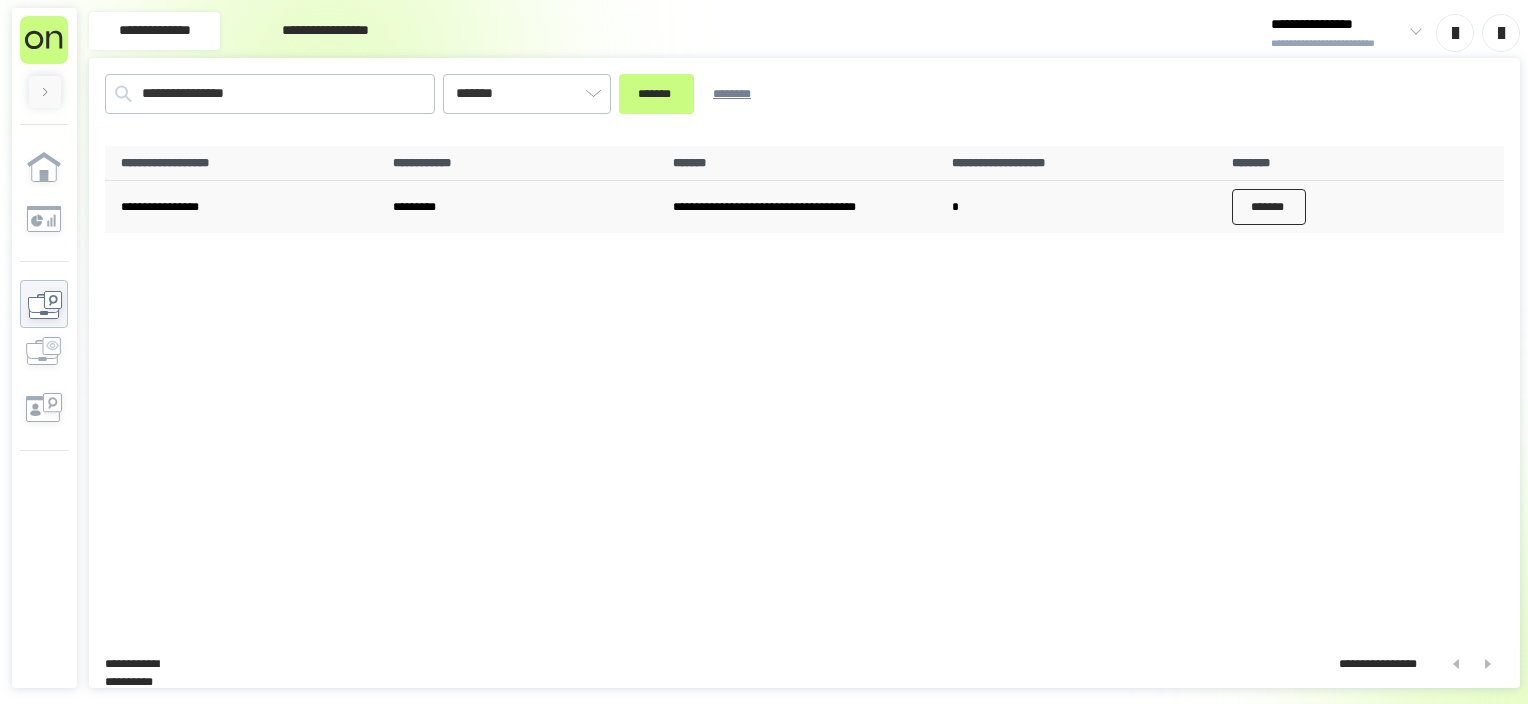 click on "*******" at bounding box center [1269, 207] 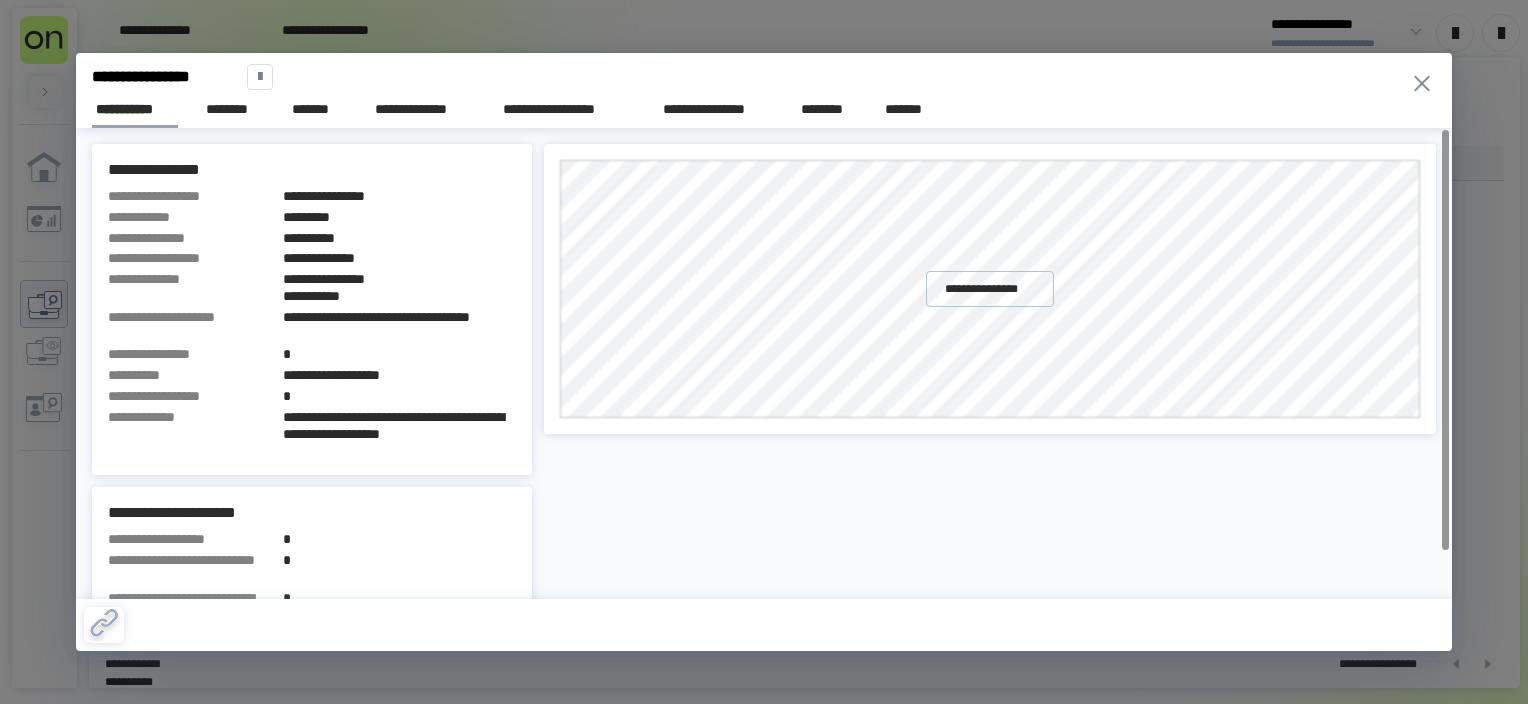 click 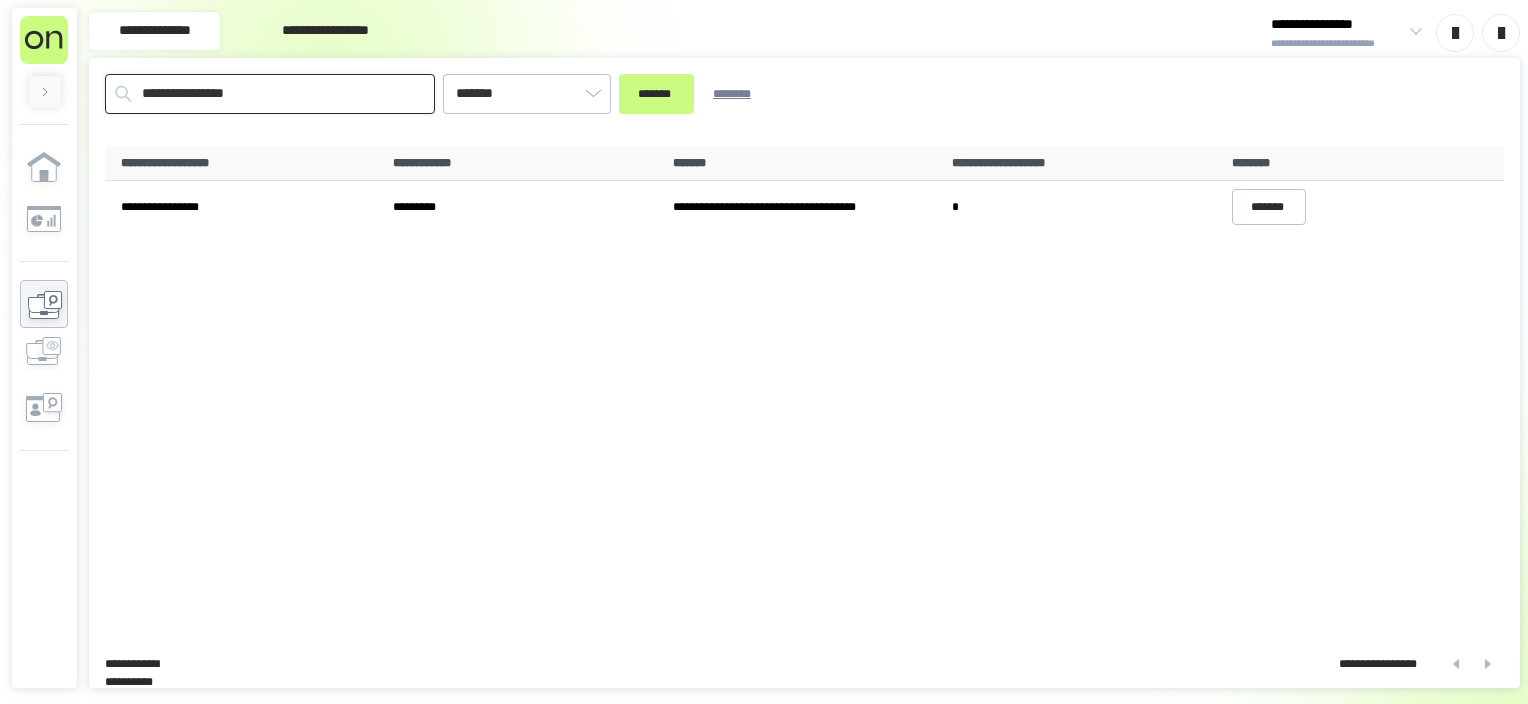 paste 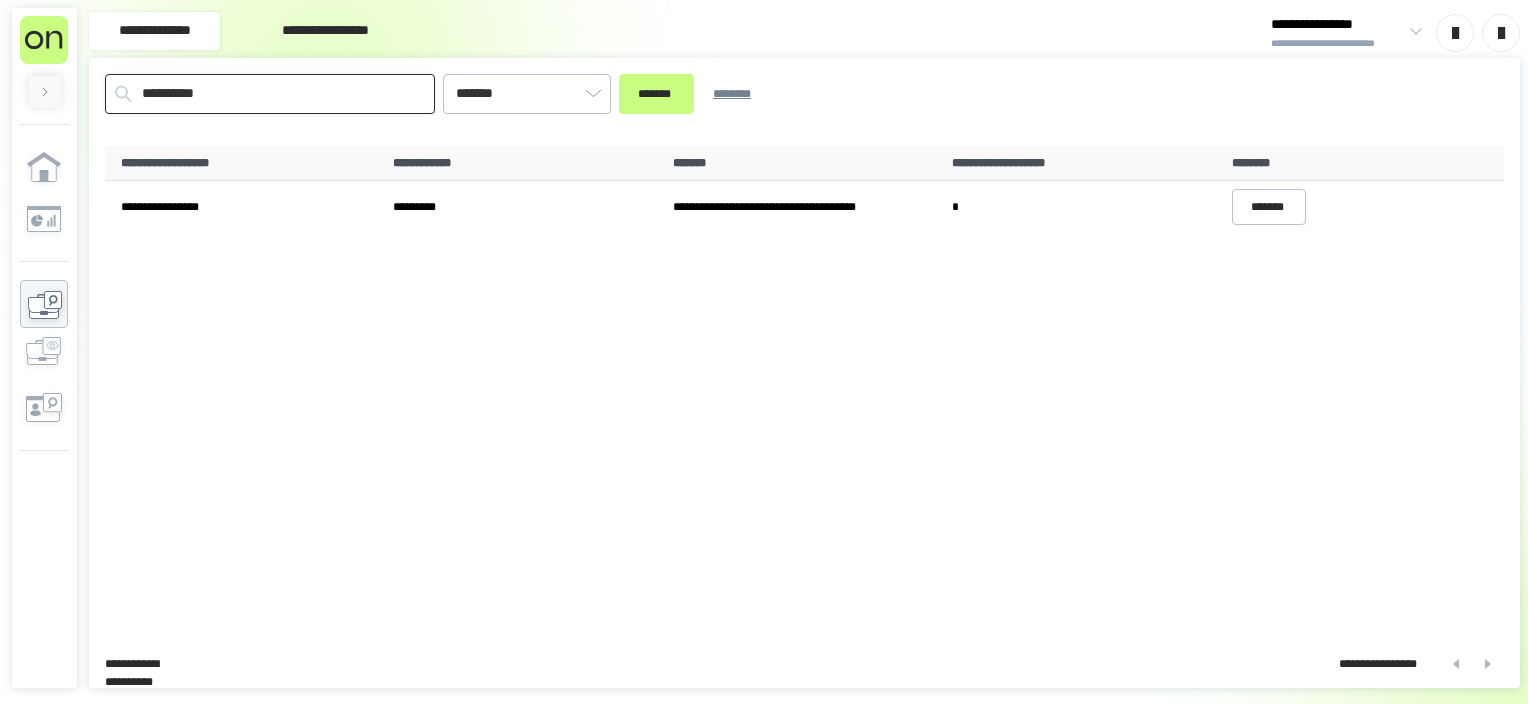 click on "*******" at bounding box center (656, 94) 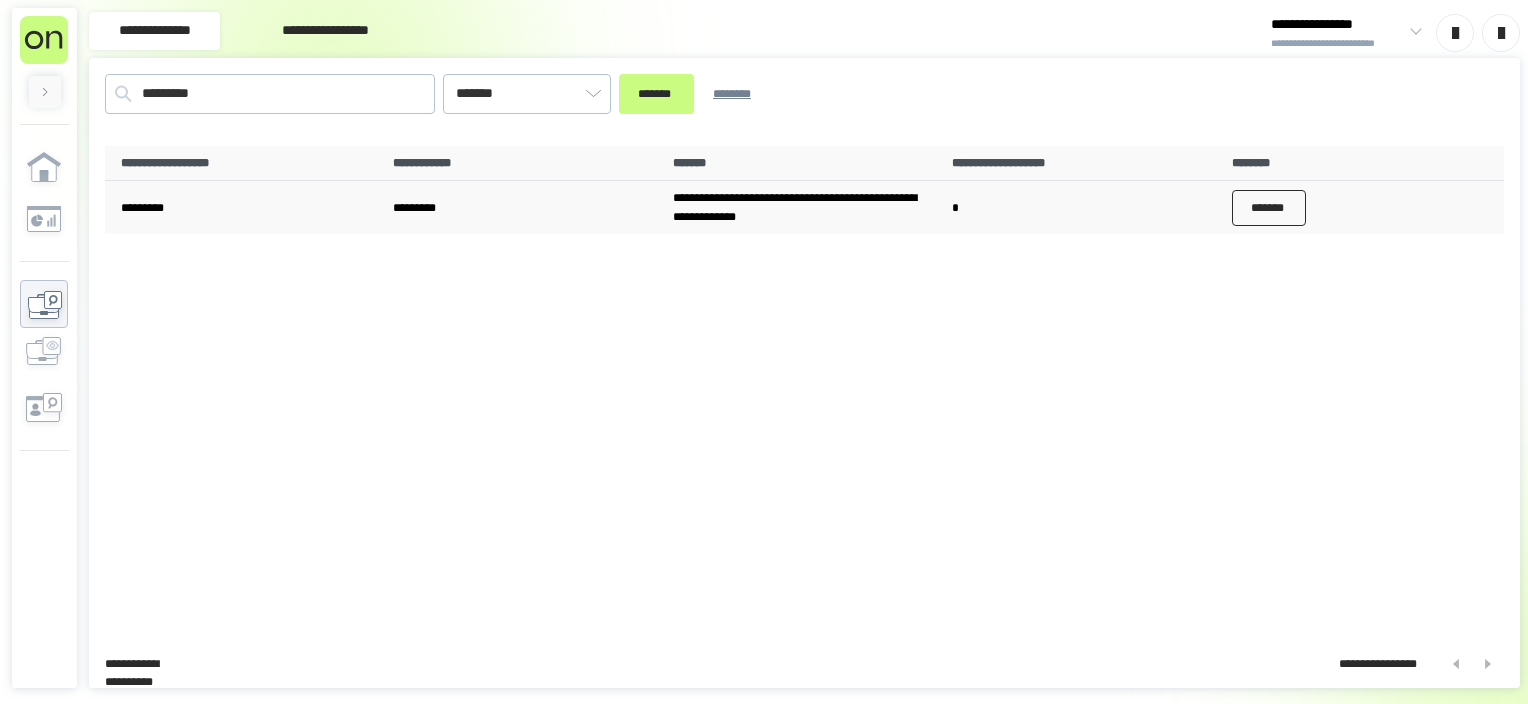 click on "*******" at bounding box center [1269, 208] 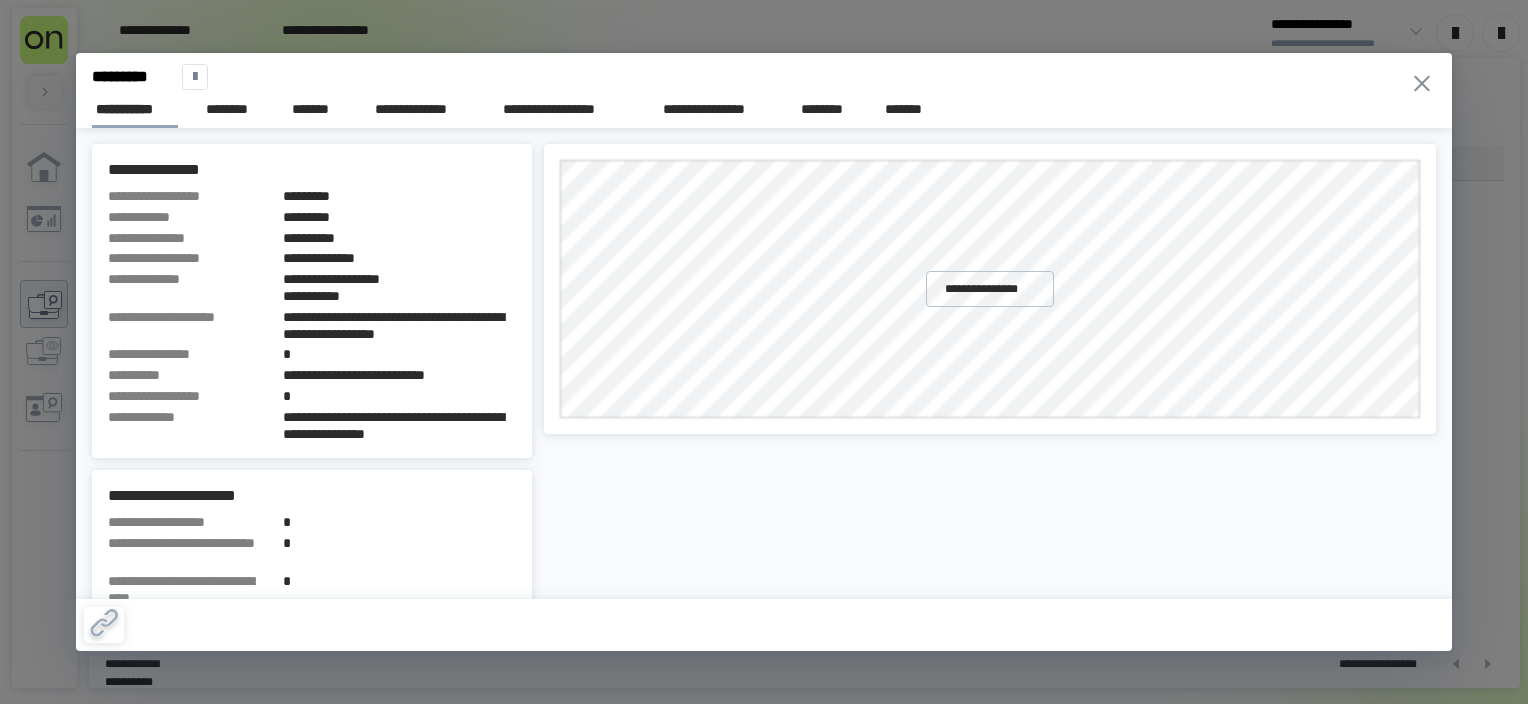 click 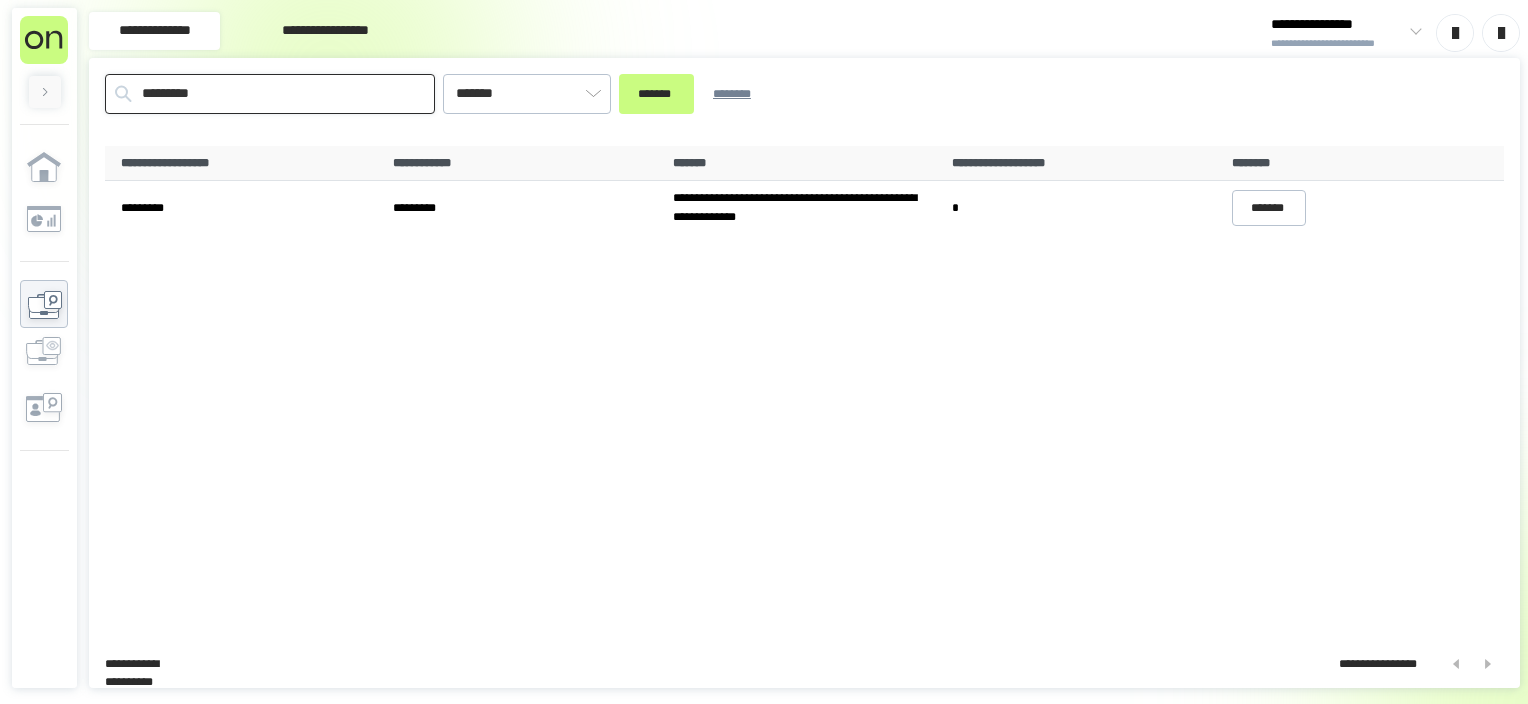 drag, startPoint x: 340, startPoint y: 101, endPoint x: 0, endPoint y: 126, distance: 340.91788 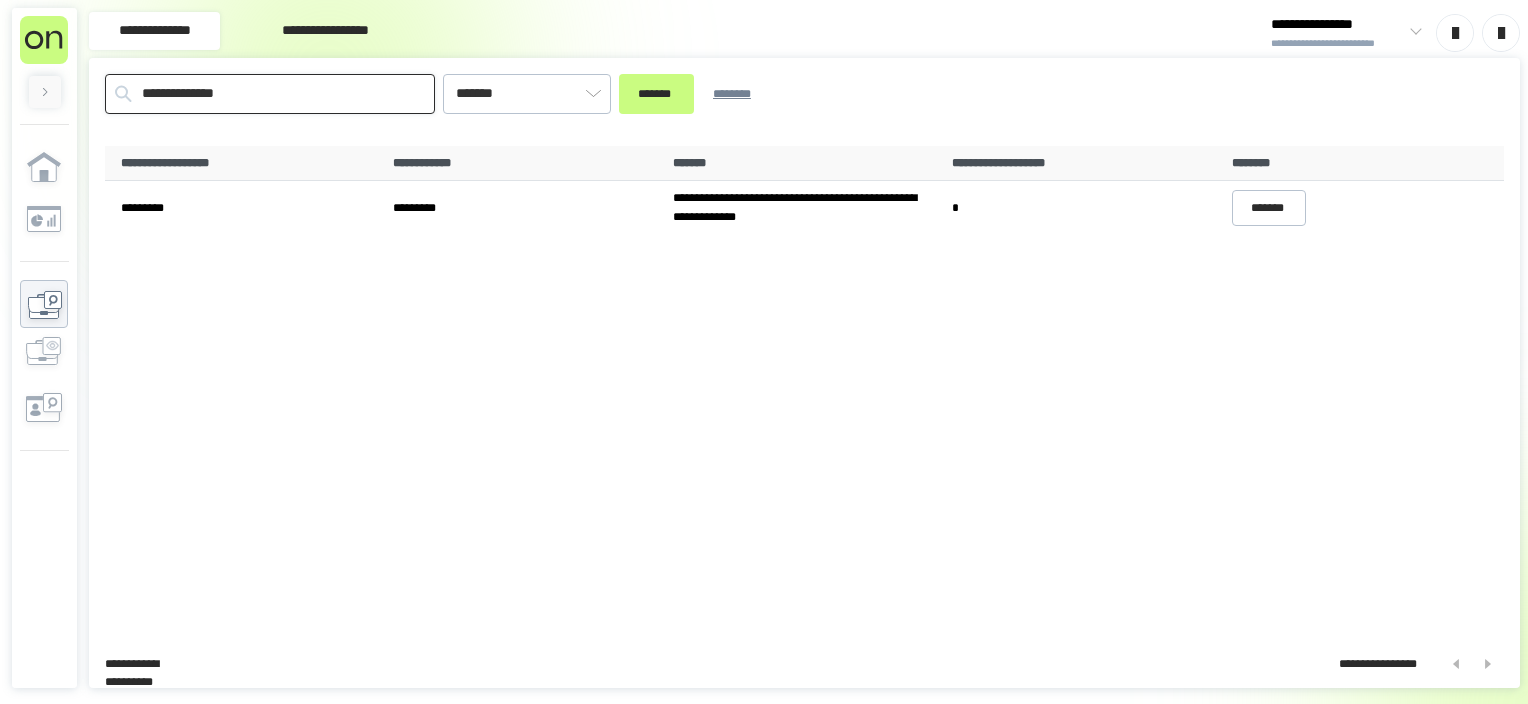 click on "*******" at bounding box center (656, 94) 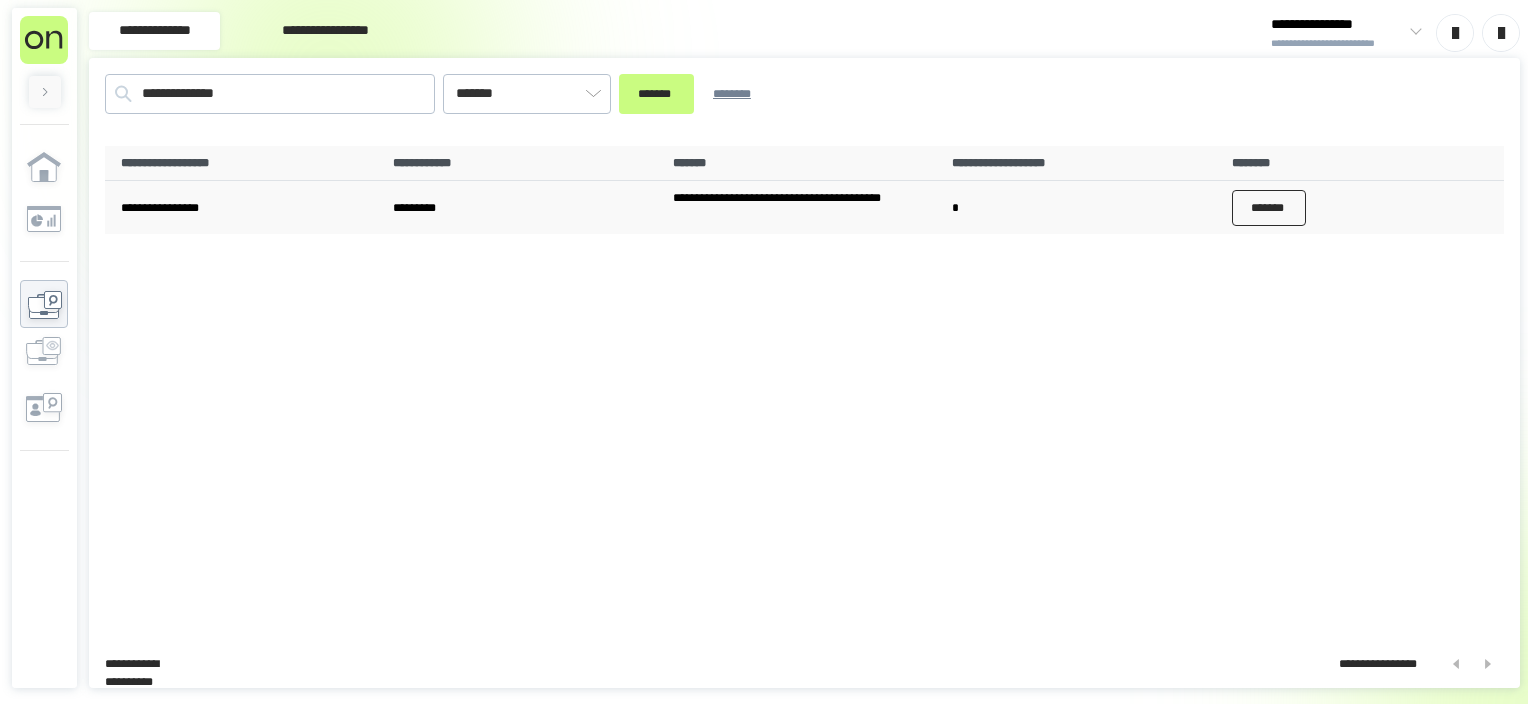 click on "*******" at bounding box center [1269, 208] 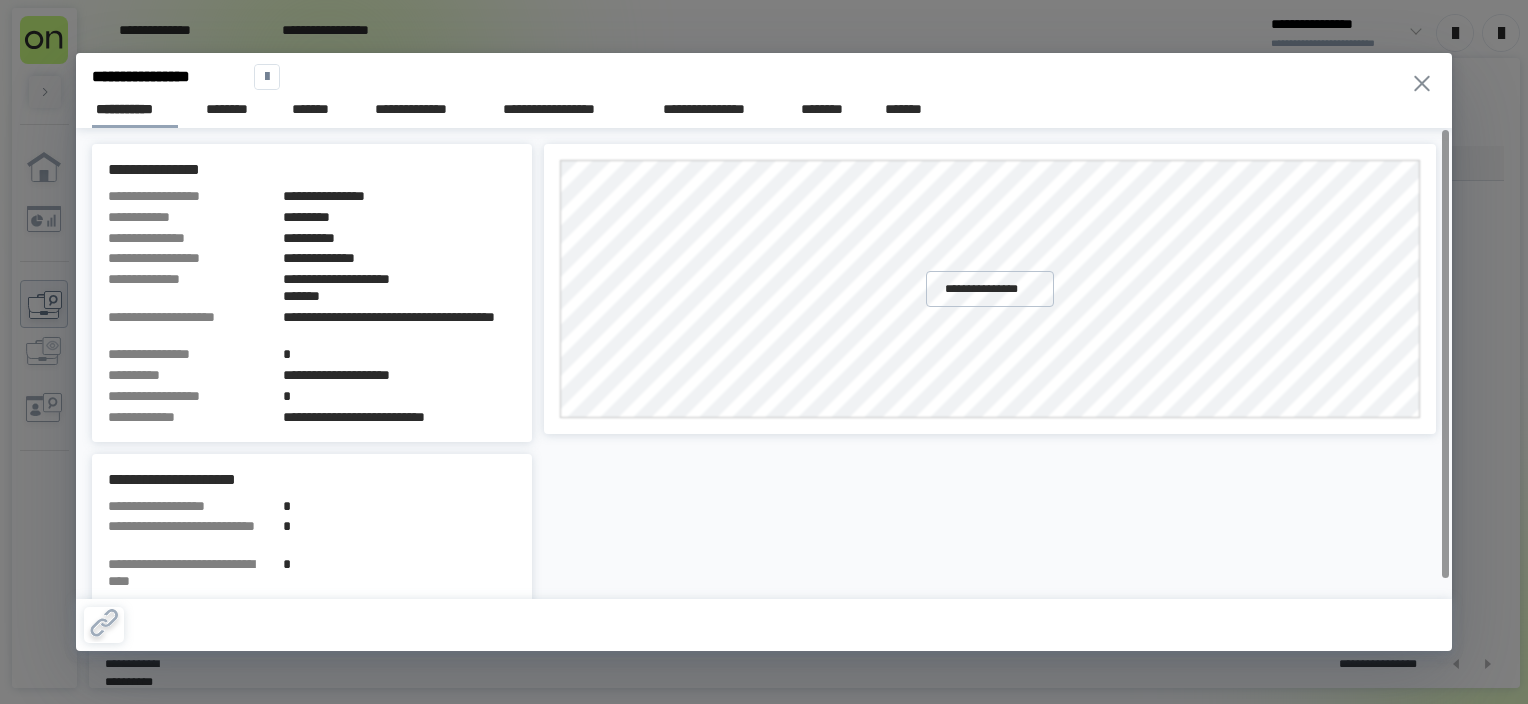 click 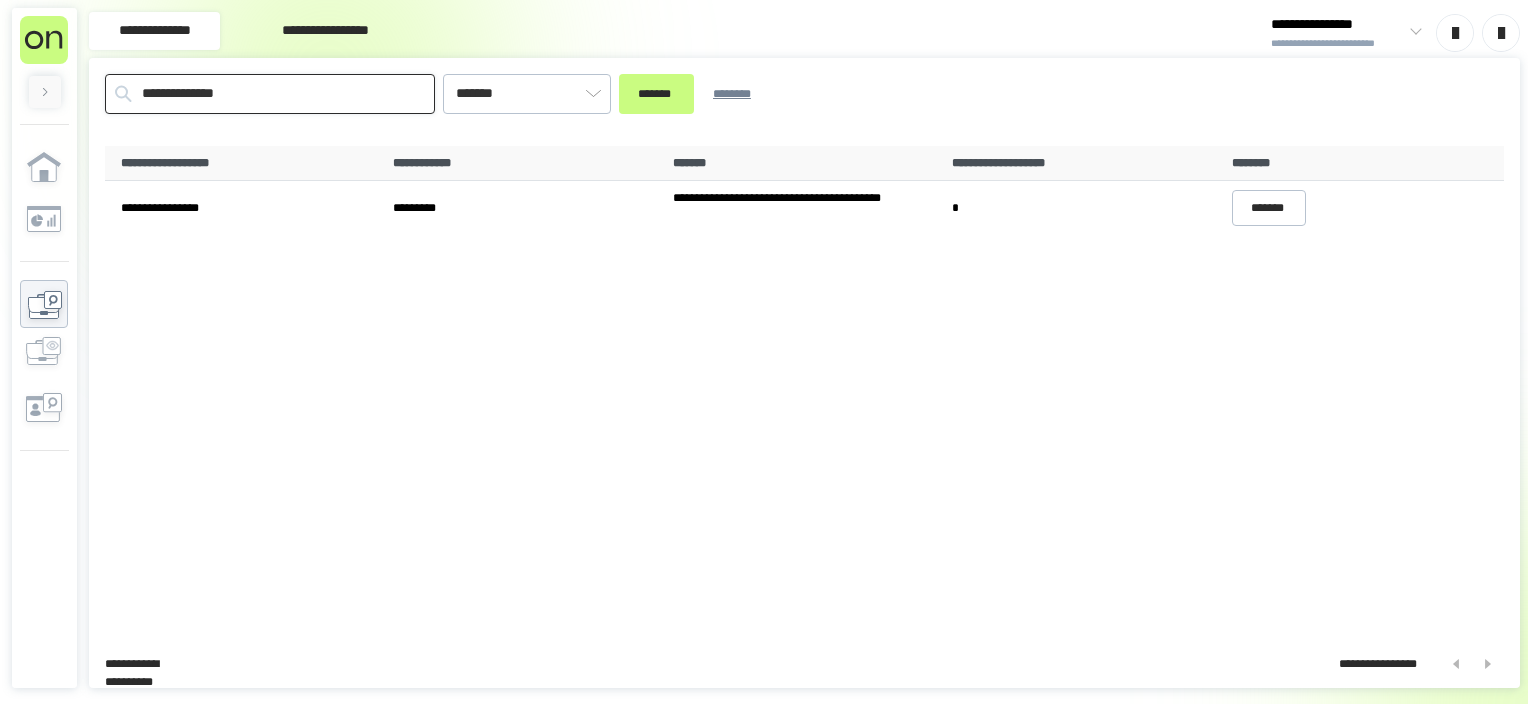 drag, startPoint x: 298, startPoint y: 88, endPoint x: -4, endPoint y: 108, distance: 302.66153 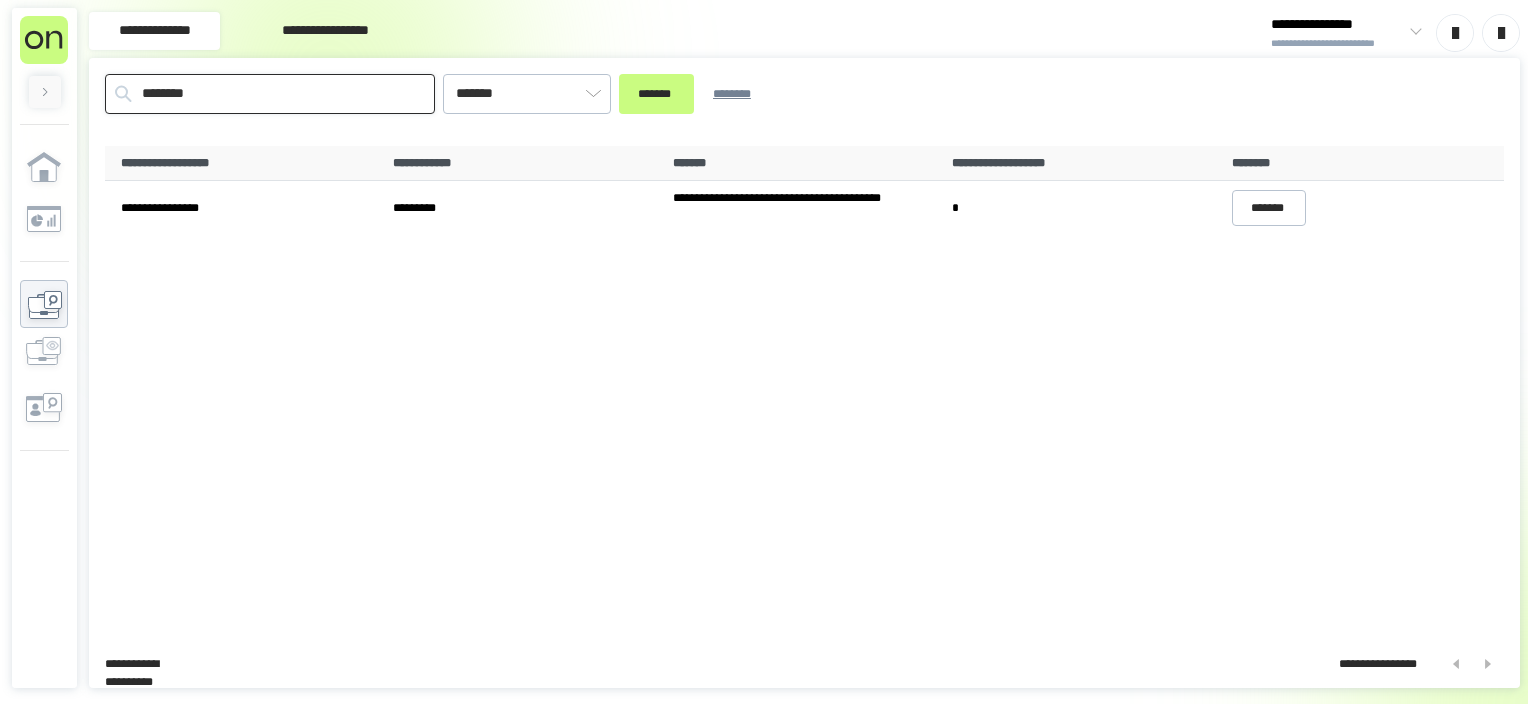 click on "*******" at bounding box center [656, 94] 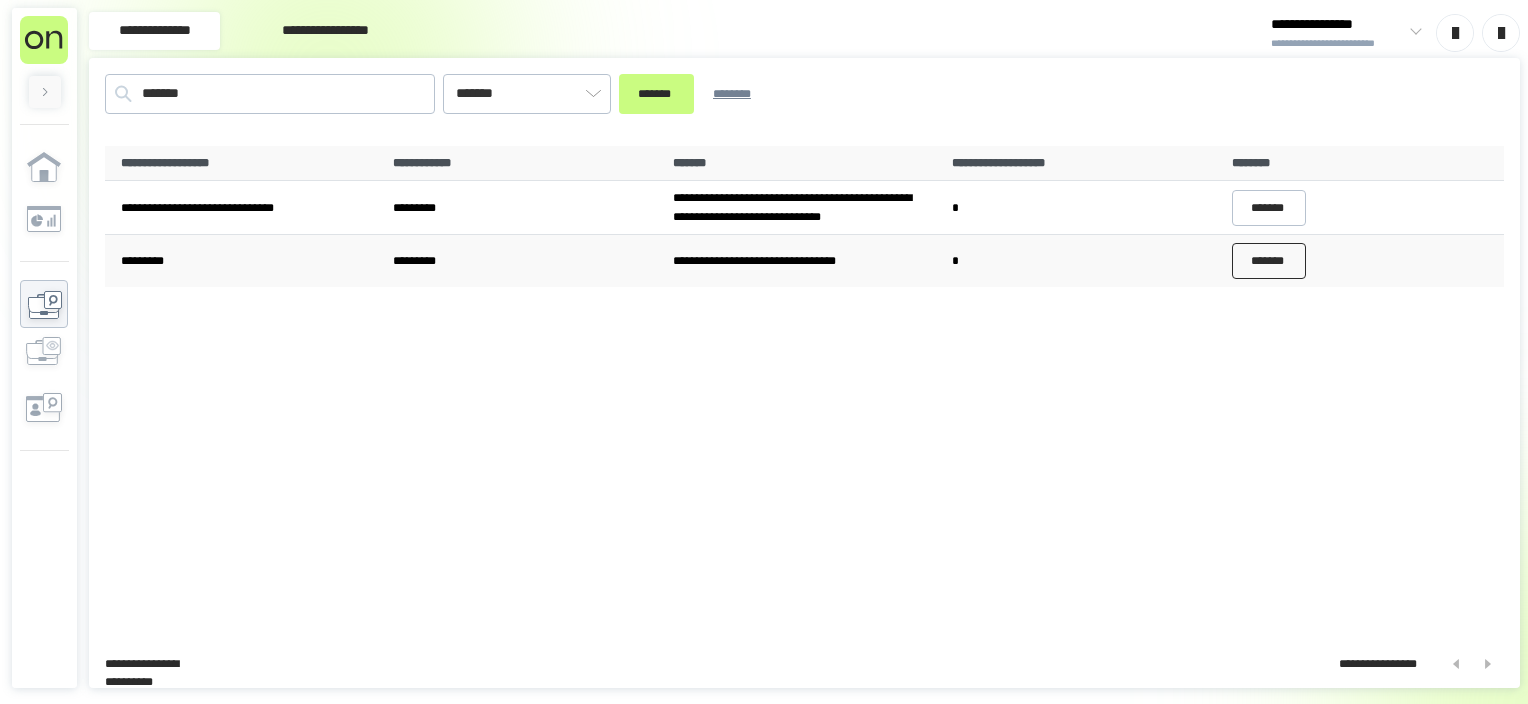 click on "*******" at bounding box center (1269, 261) 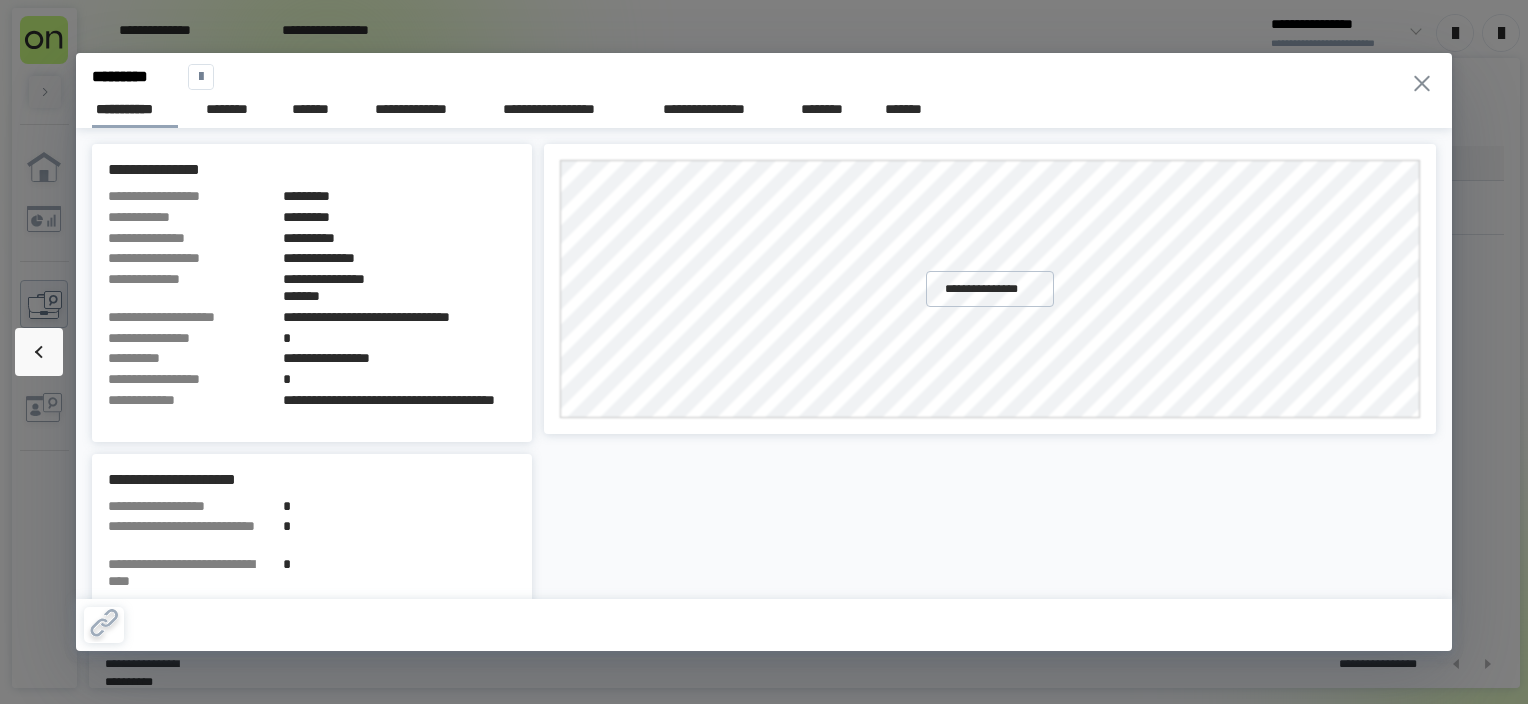 drag, startPoint x: 1428, startPoint y: 84, endPoint x: 1333, endPoint y: 10, distance: 120.4201 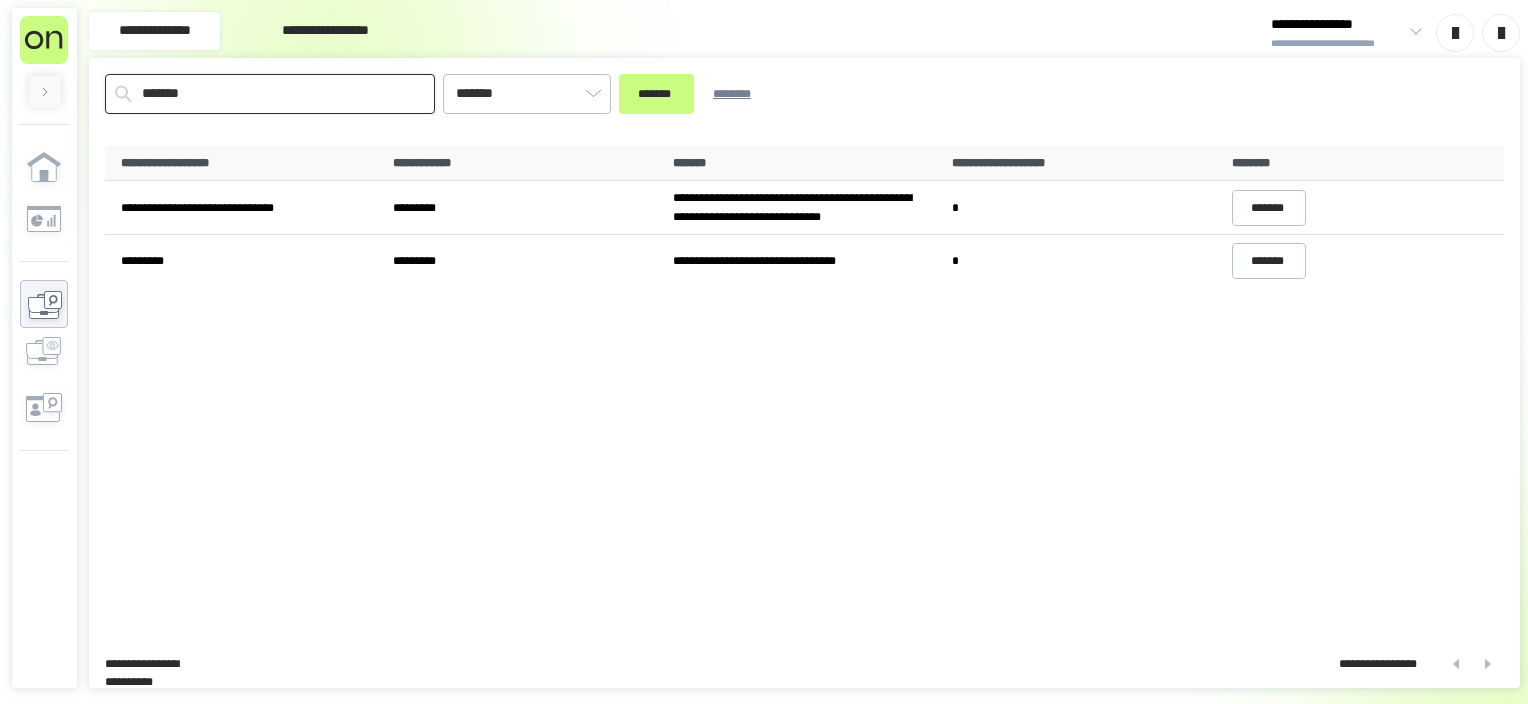 drag, startPoint x: 79, startPoint y: 125, endPoint x: -4, endPoint y: 169, distance: 93.941475 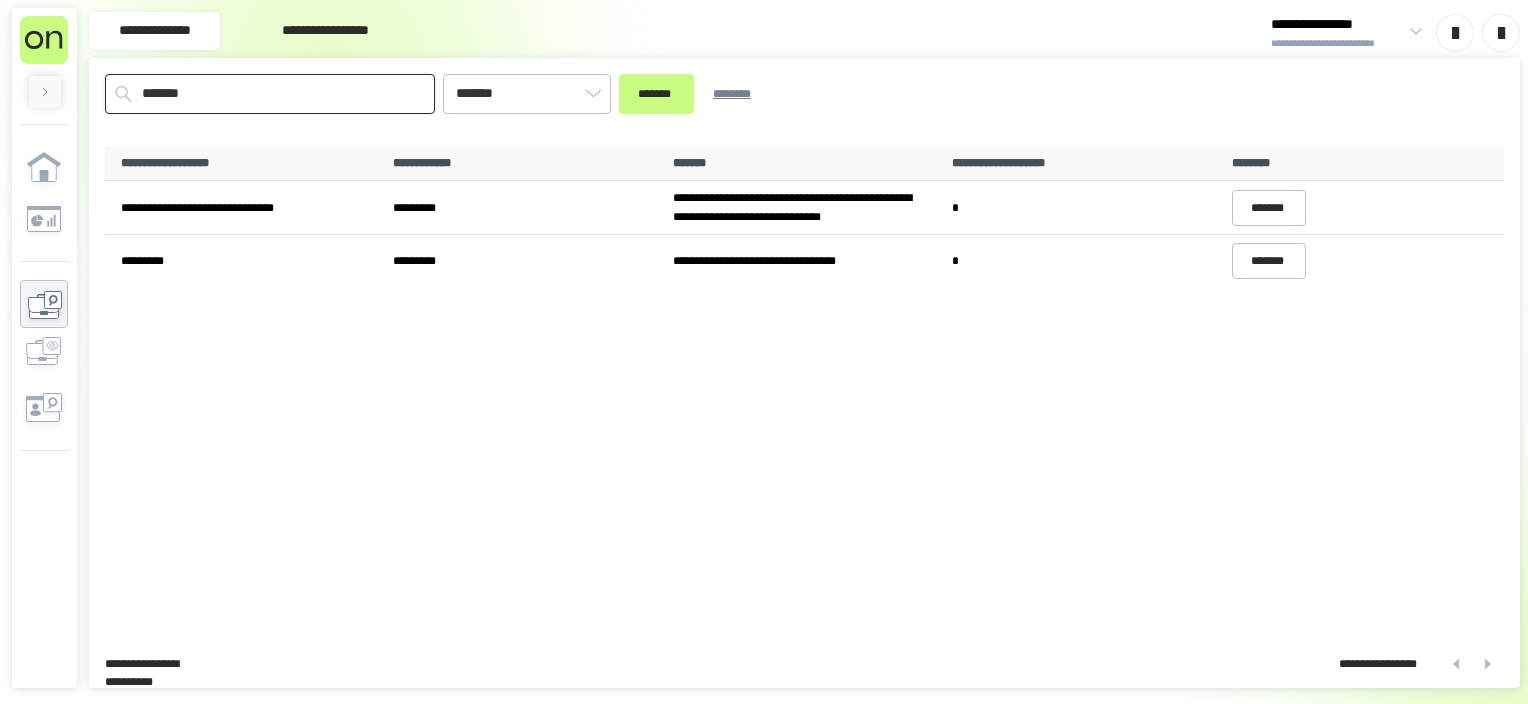 drag, startPoint x: 298, startPoint y: 101, endPoint x: 286, endPoint y: 92, distance: 15 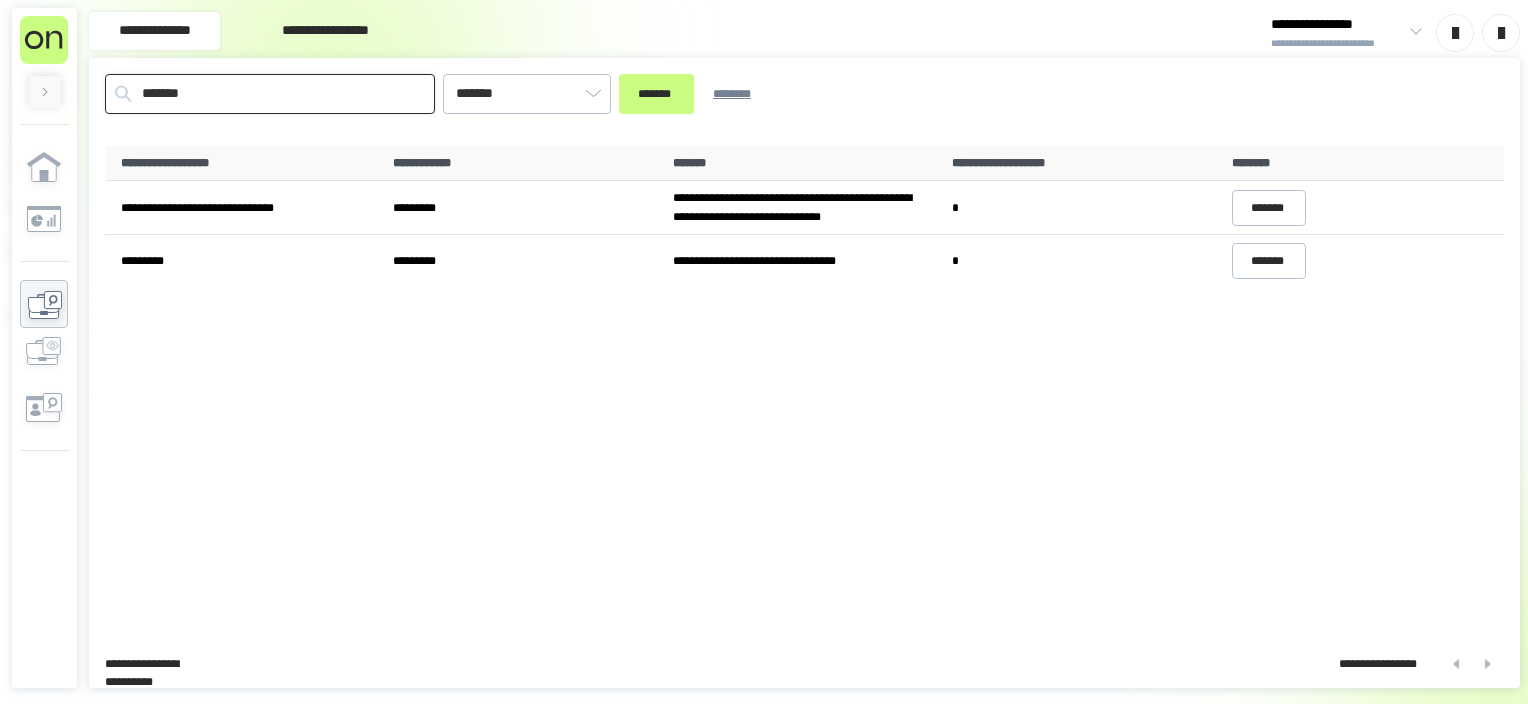 paste on "******" 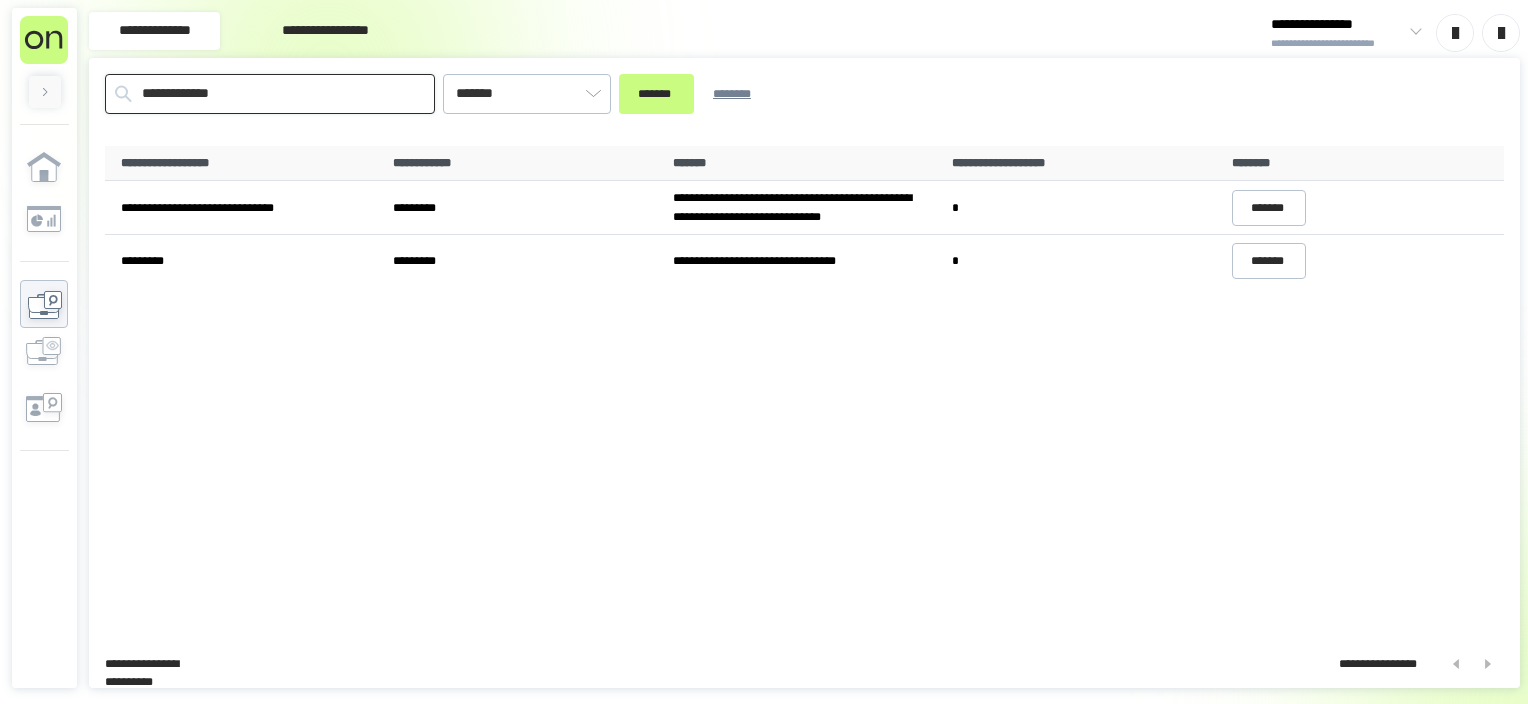 click on "*******" at bounding box center [656, 94] 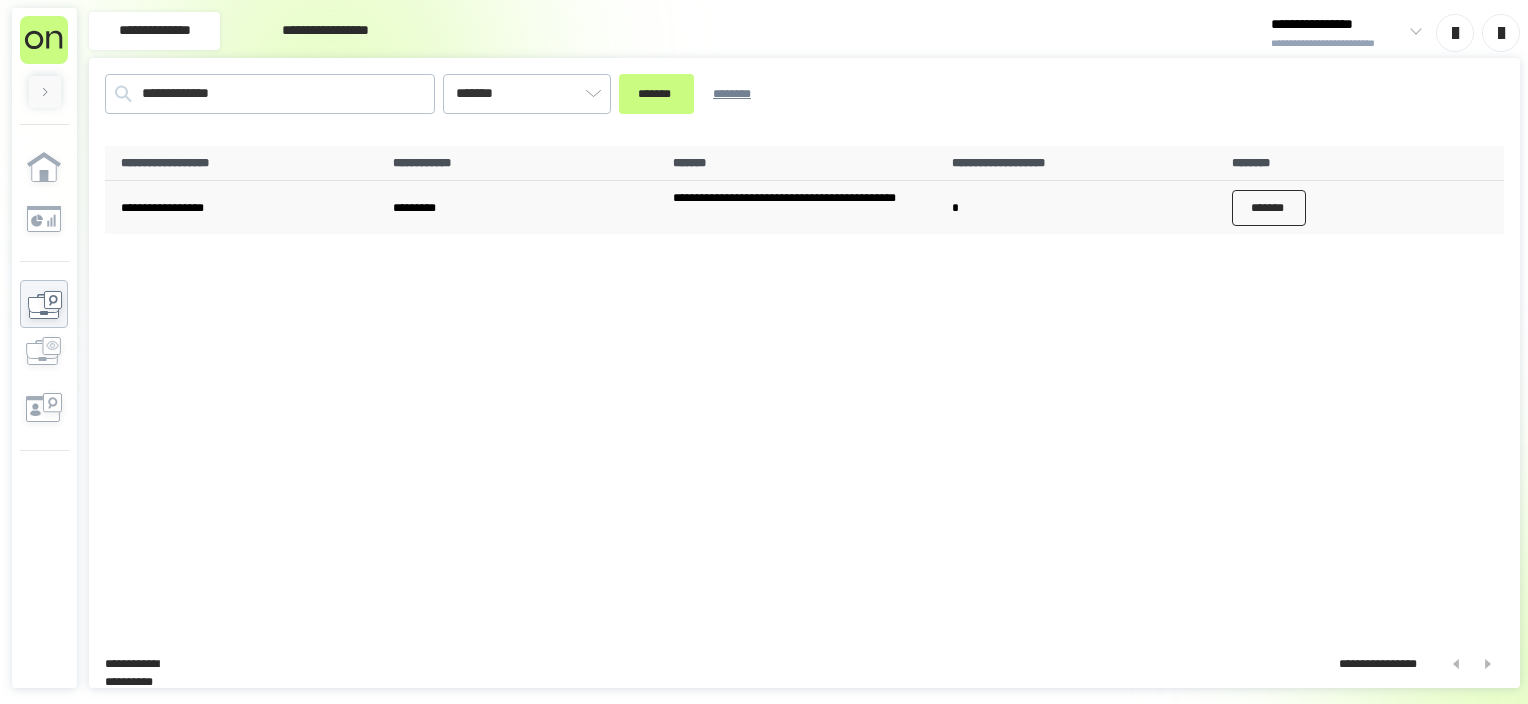 click on "*******" at bounding box center [1269, 208] 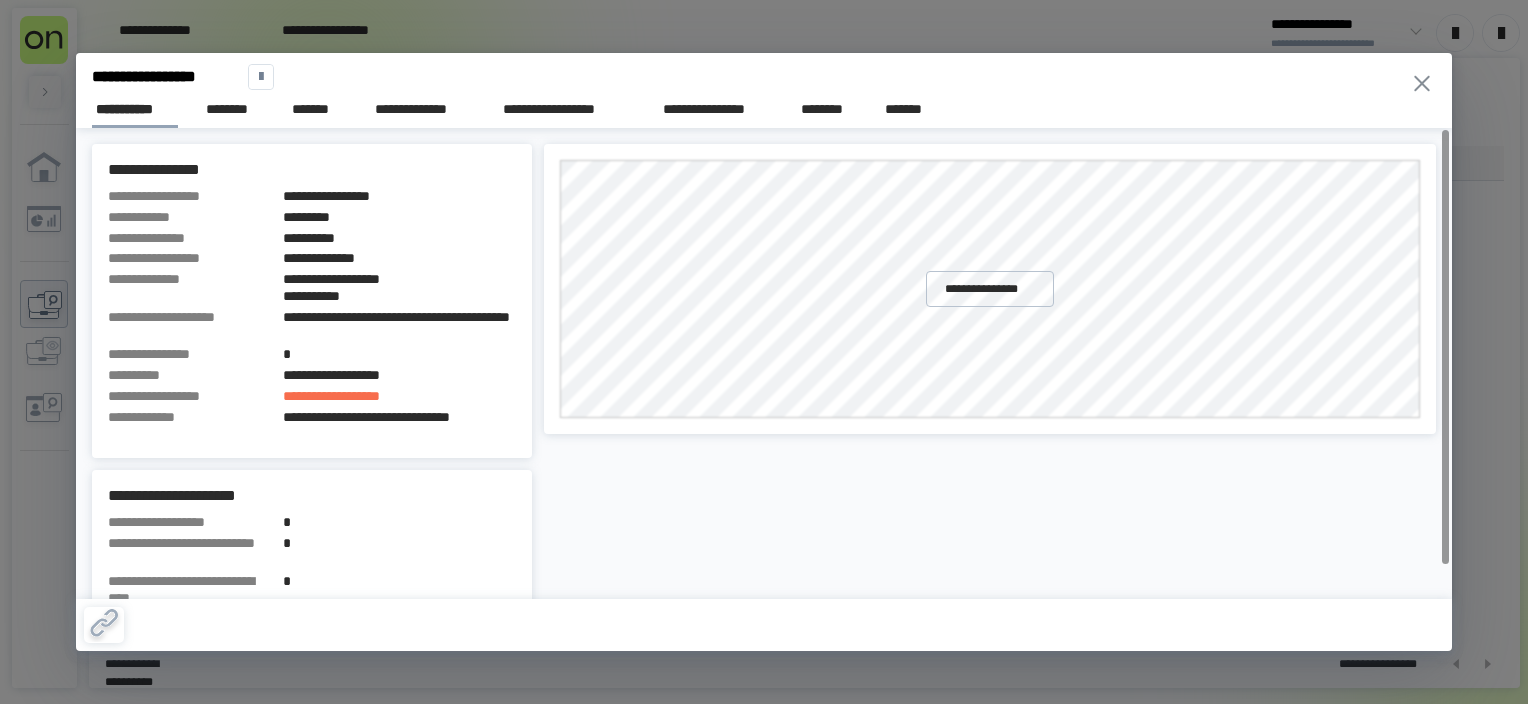 click 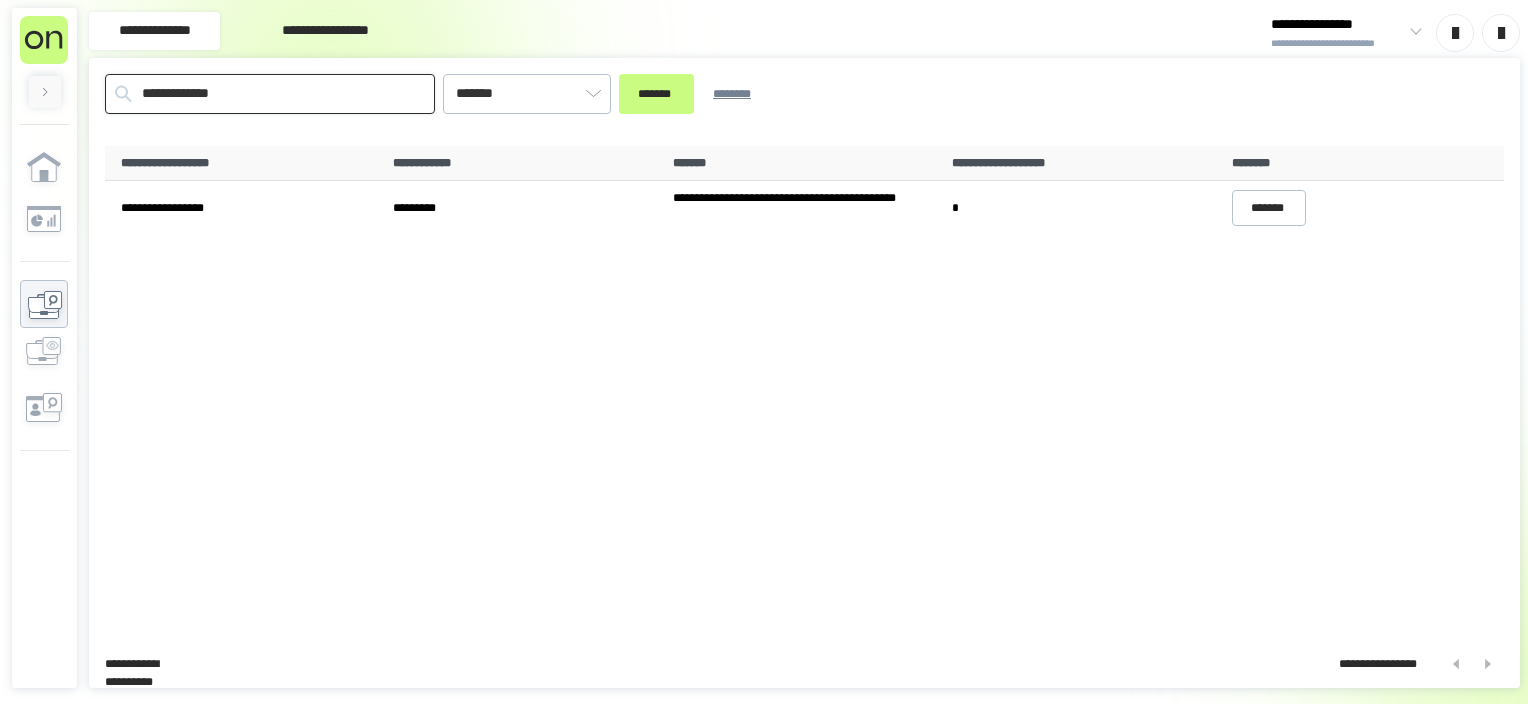 drag, startPoint x: 205, startPoint y: 117, endPoint x: -4, endPoint y: 132, distance: 209.53758 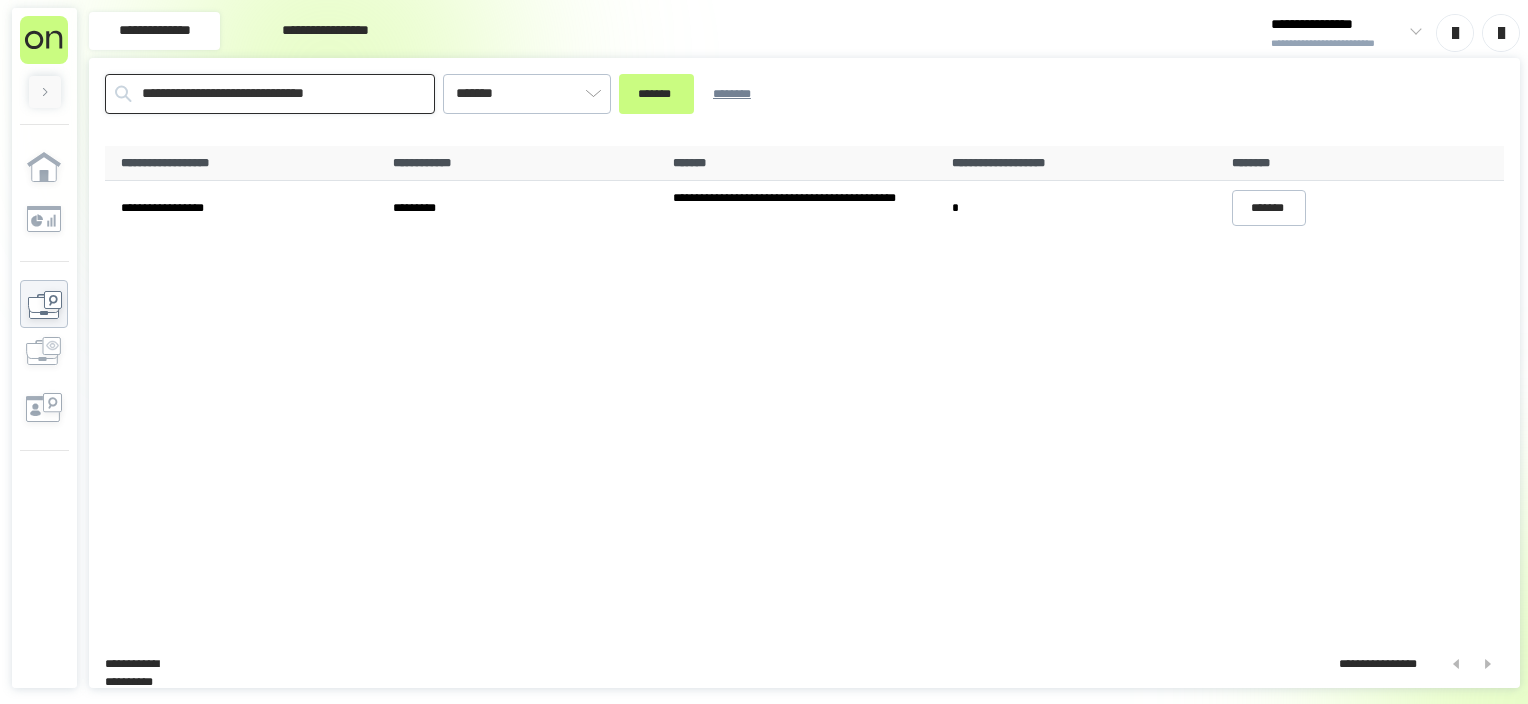 type on "**********" 